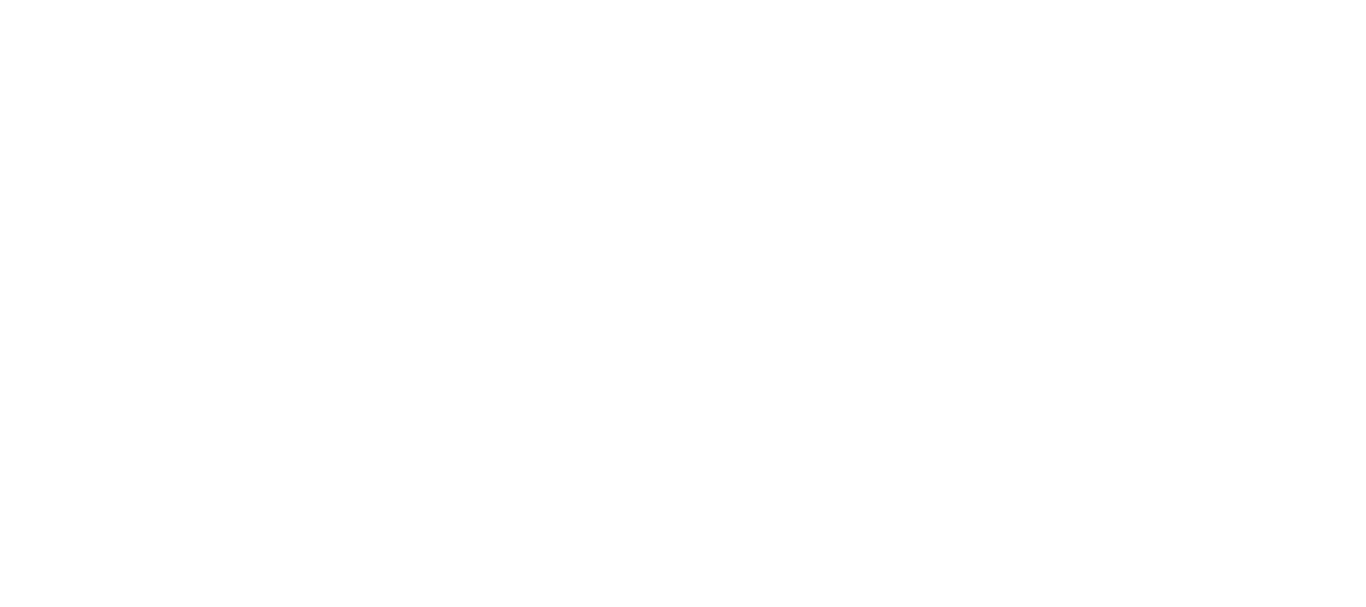 scroll, scrollTop: 0, scrollLeft: 0, axis: both 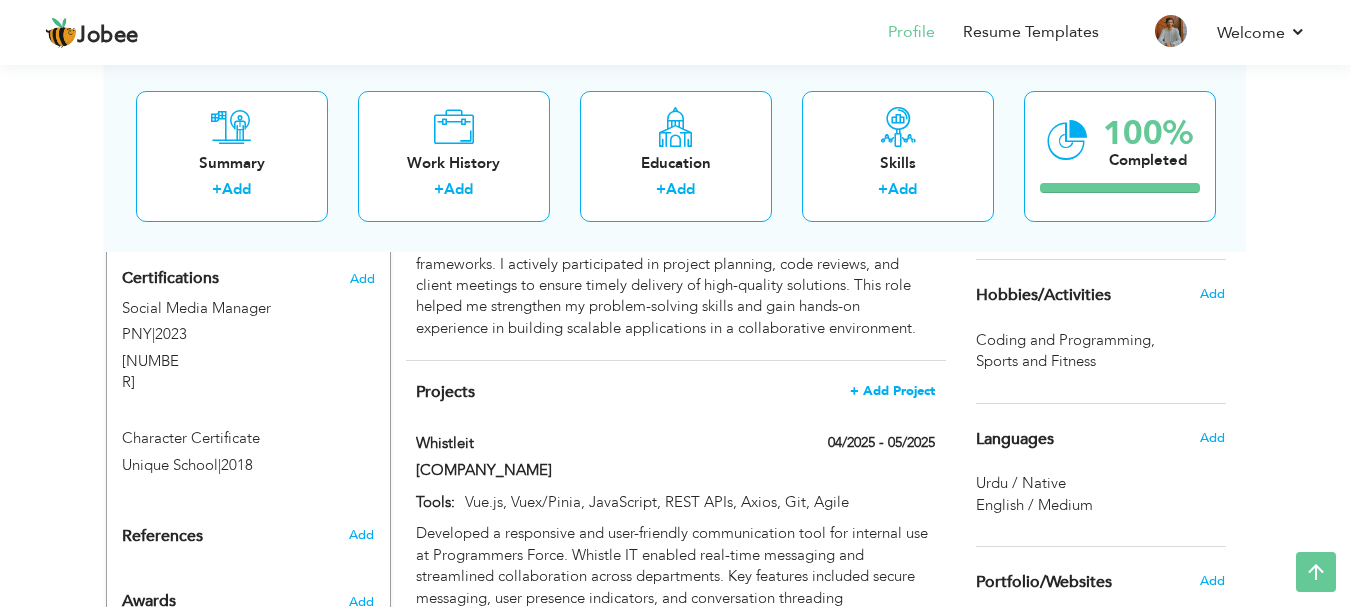 click on "+ Add Project" at bounding box center (892, 391) 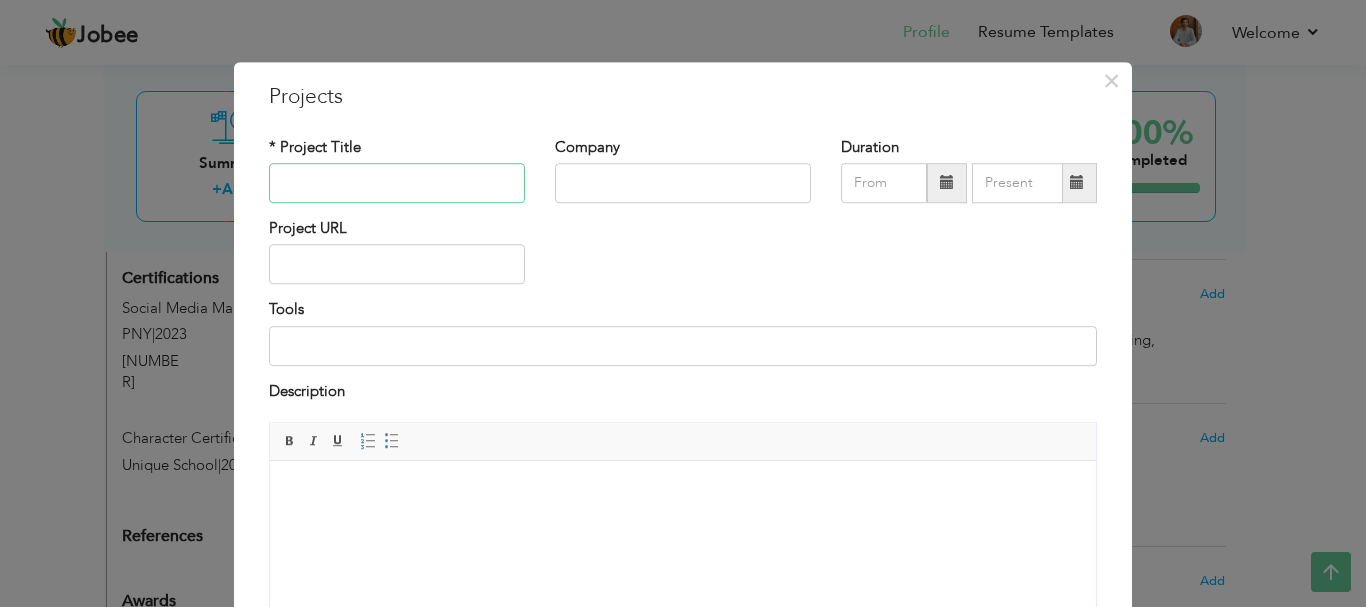 paste on "E-commerce Dashboard for Admins" 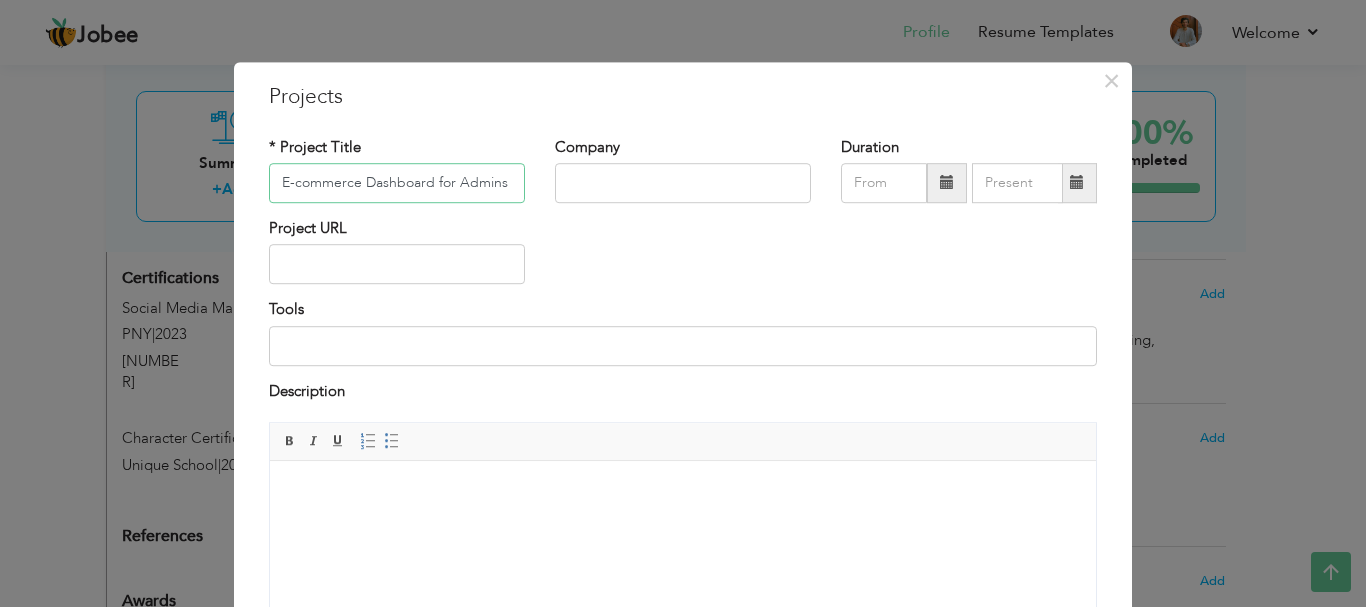 type on "E-commerce Dashboard for Admins" 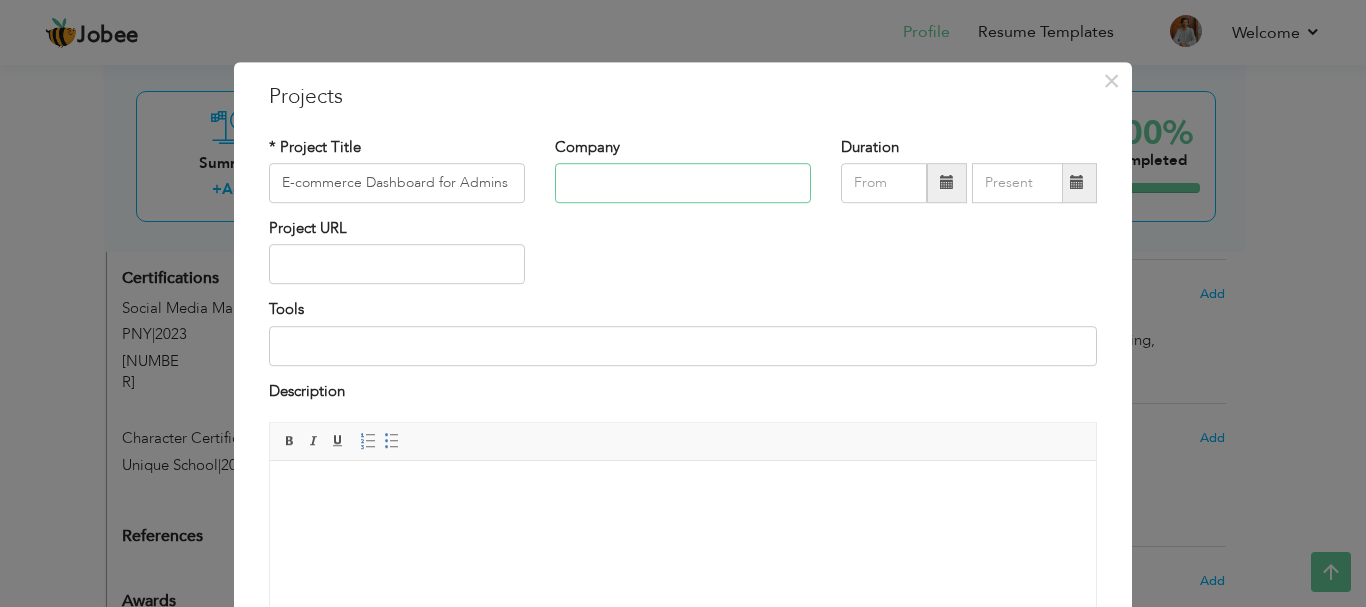 click at bounding box center (683, 183) 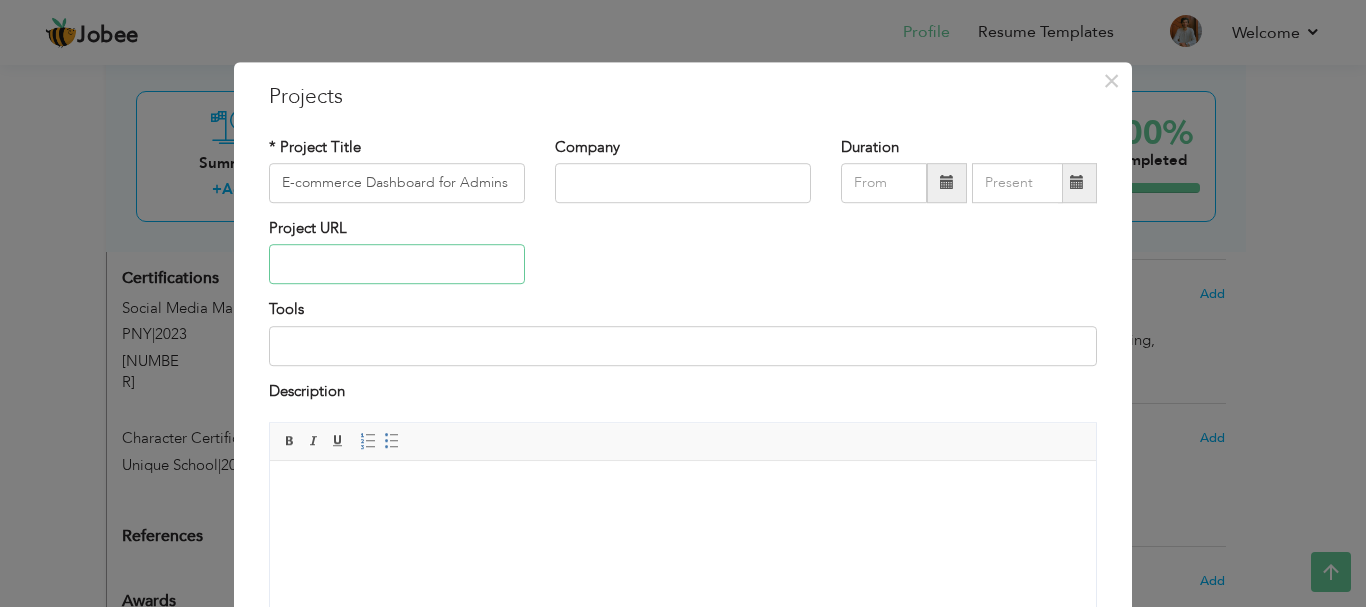 click at bounding box center (397, 265) 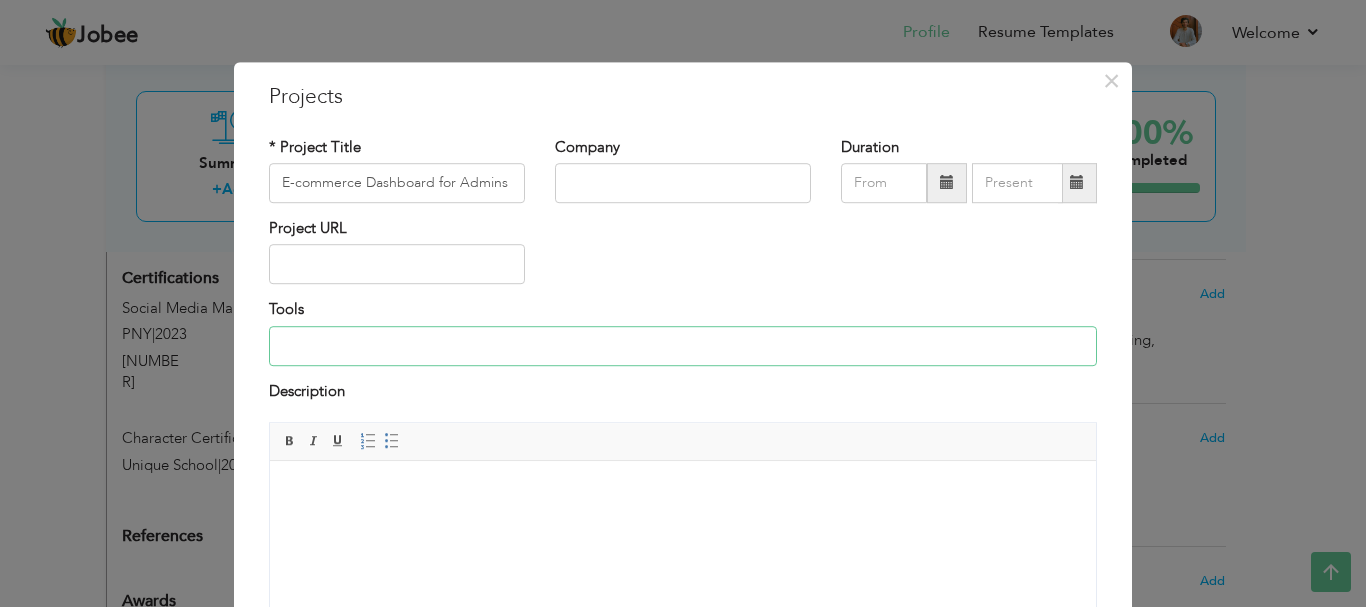 click at bounding box center [683, 346] 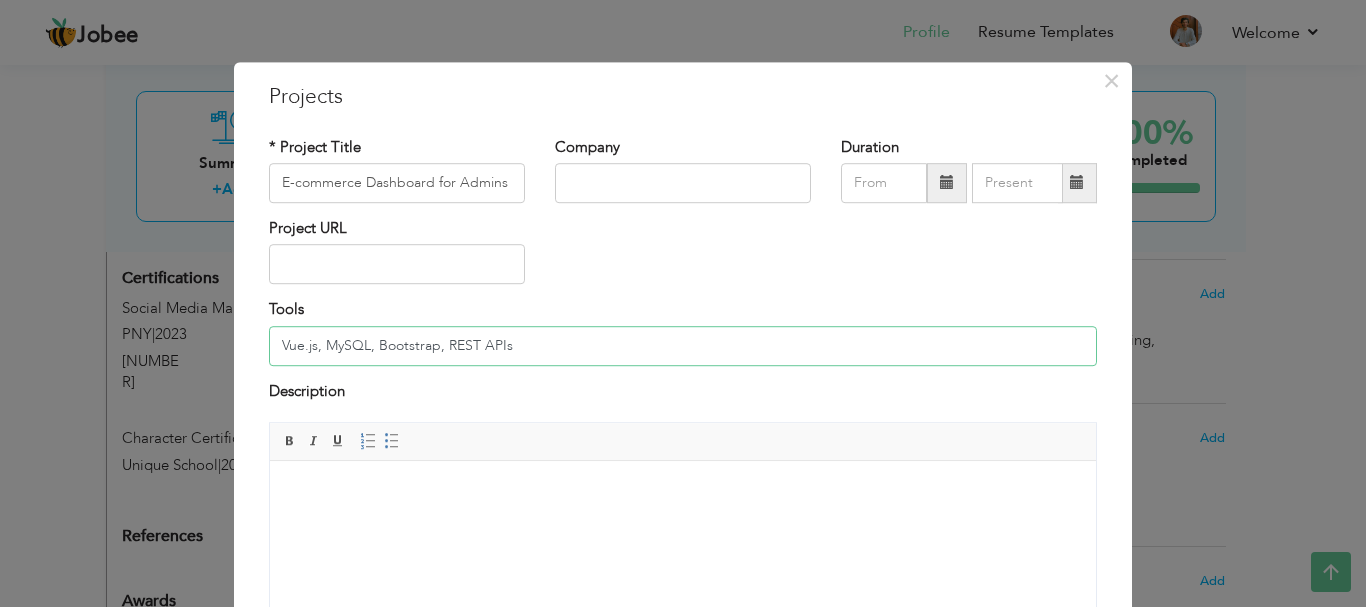 type on "Vue.js, MySQL, Bootstrap, REST APIs" 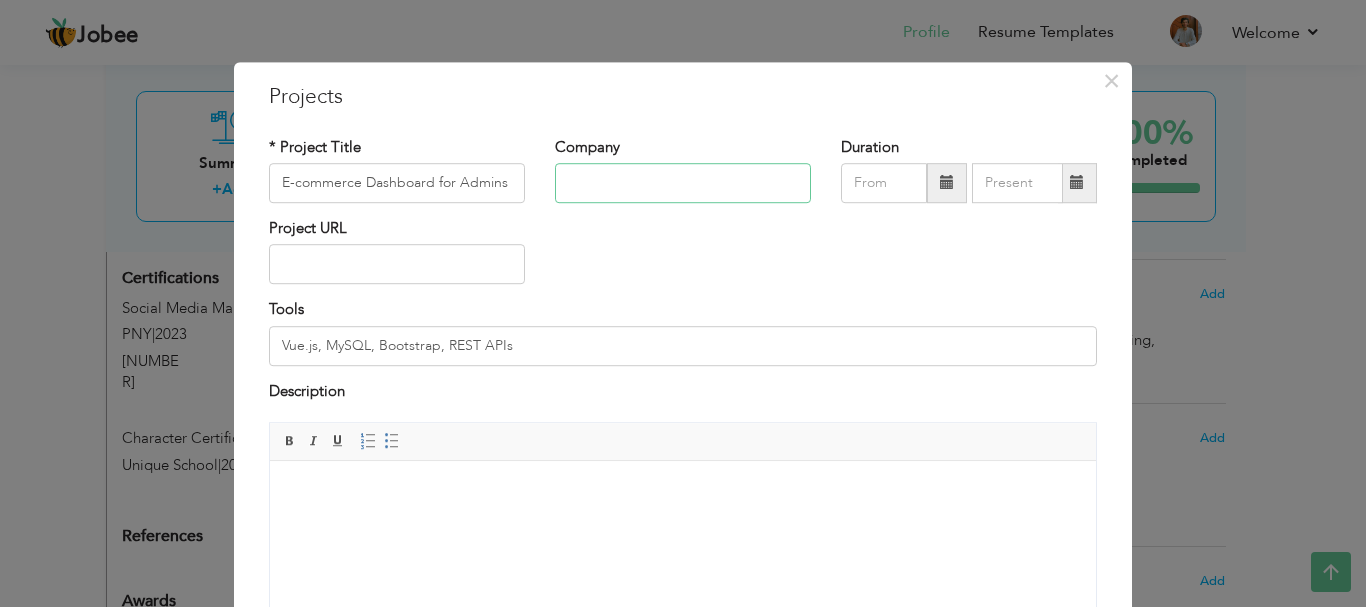 click at bounding box center (683, 183) 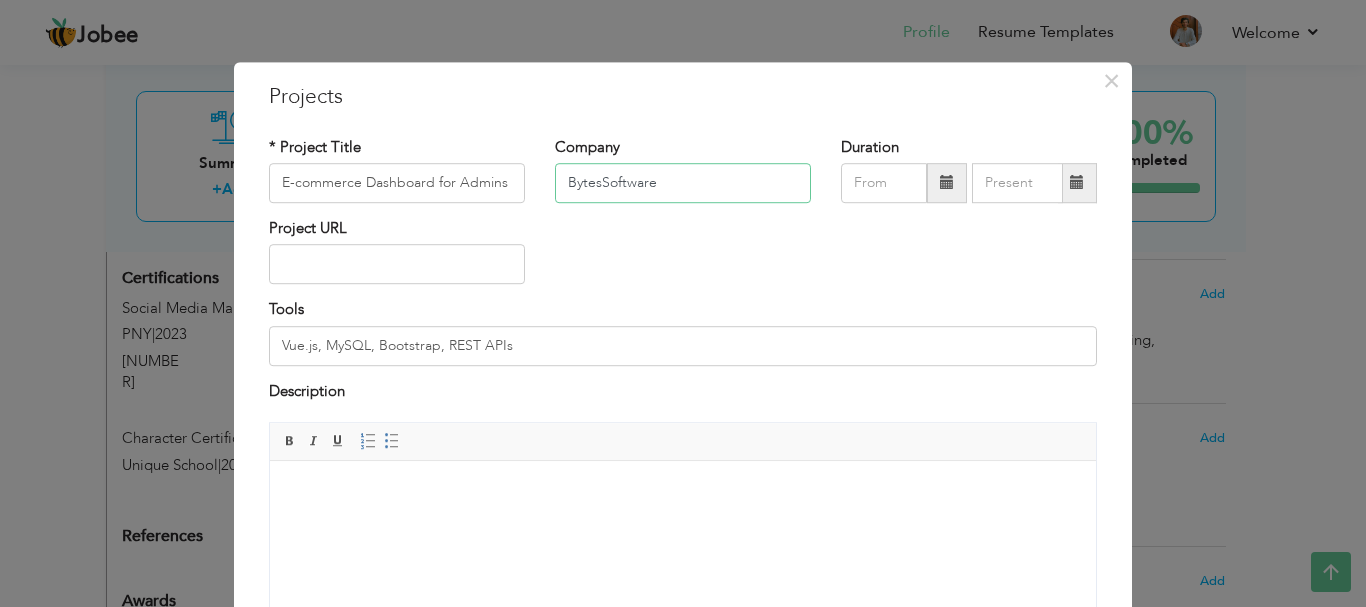 type on "BytesSoftware" 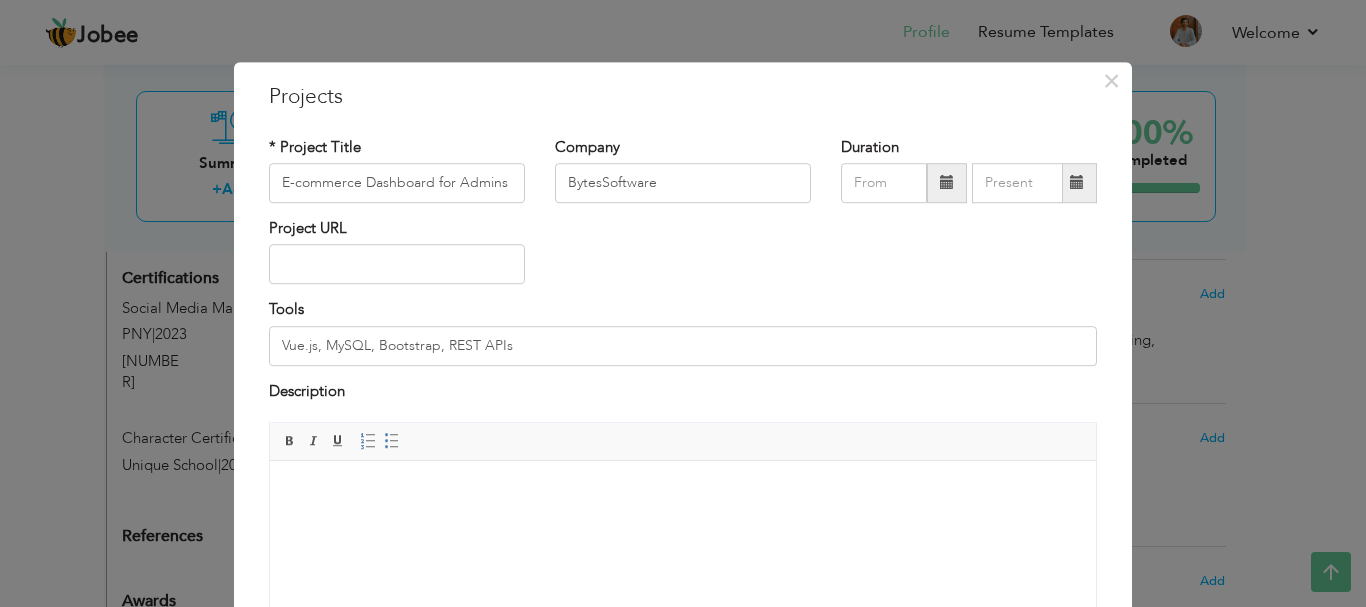 click on "Project URL" at bounding box center [683, 258] 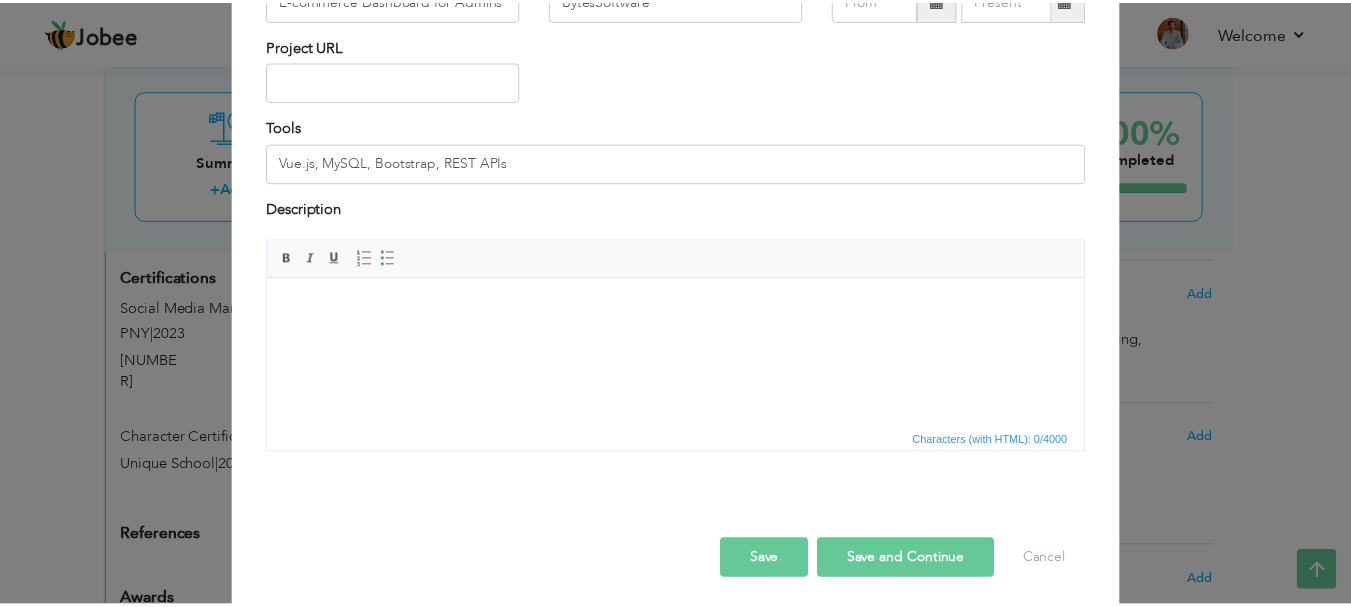 scroll, scrollTop: 191, scrollLeft: 0, axis: vertical 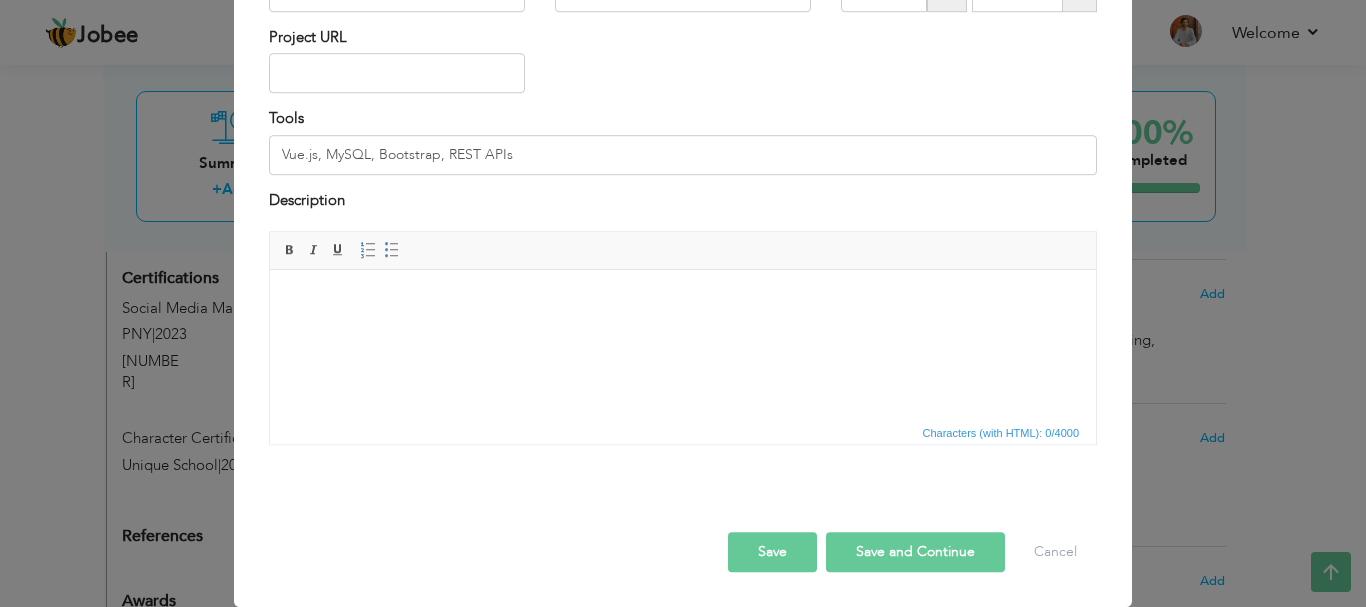 click on "Save" at bounding box center (772, 552) 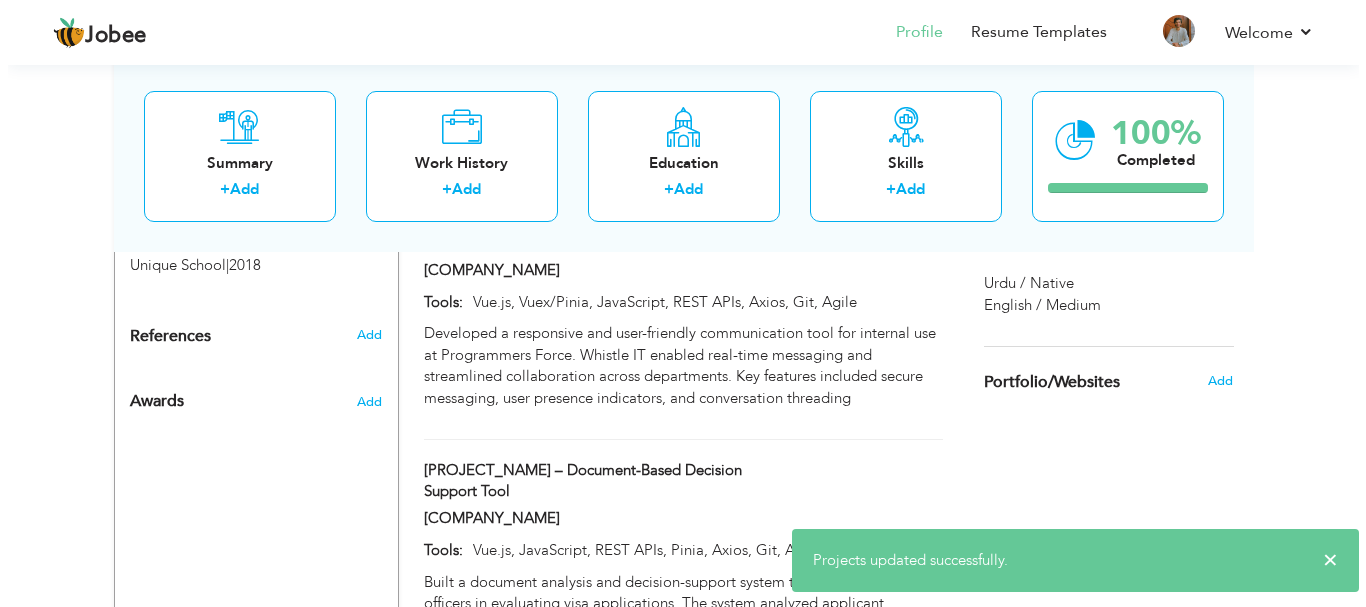 scroll, scrollTop: 1080, scrollLeft: 0, axis: vertical 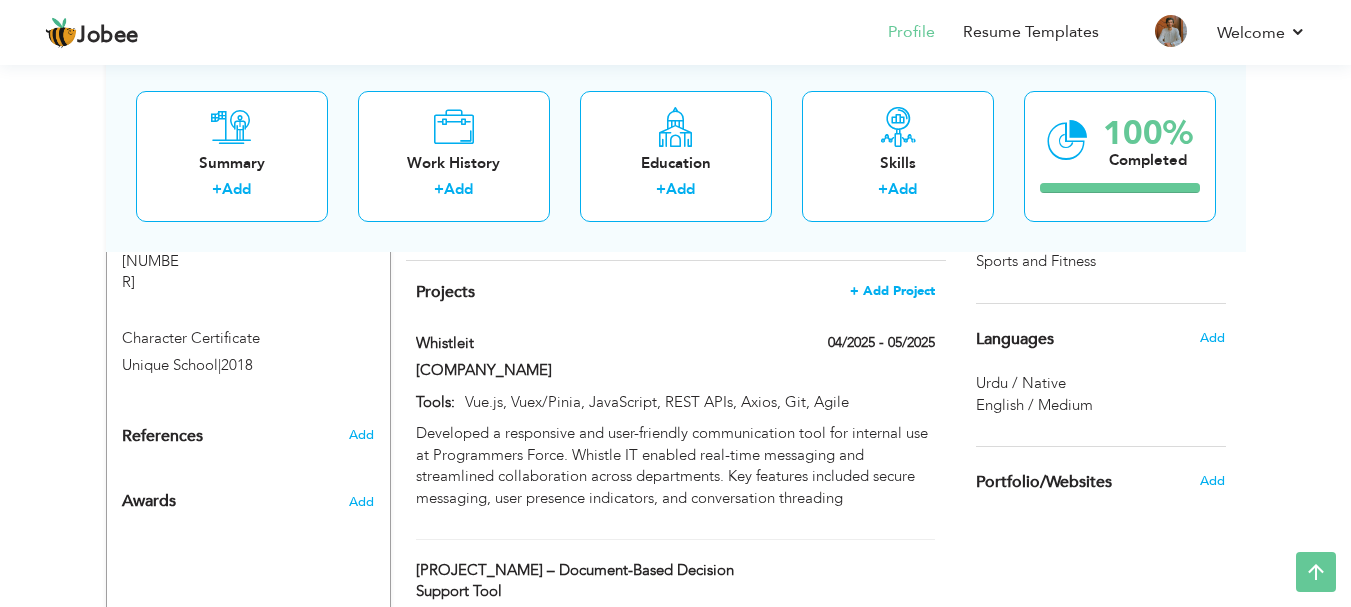 click on "+ Add Project" at bounding box center (892, 291) 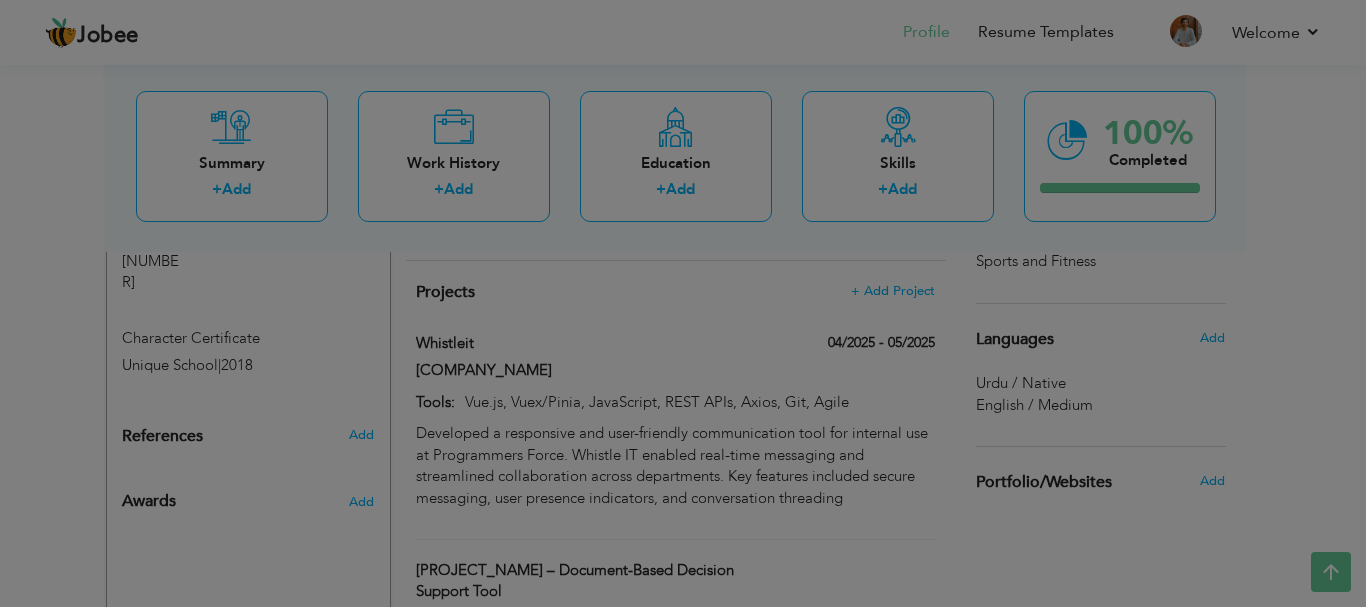 scroll, scrollTop: 0, scrollLeft: 0, axis: both 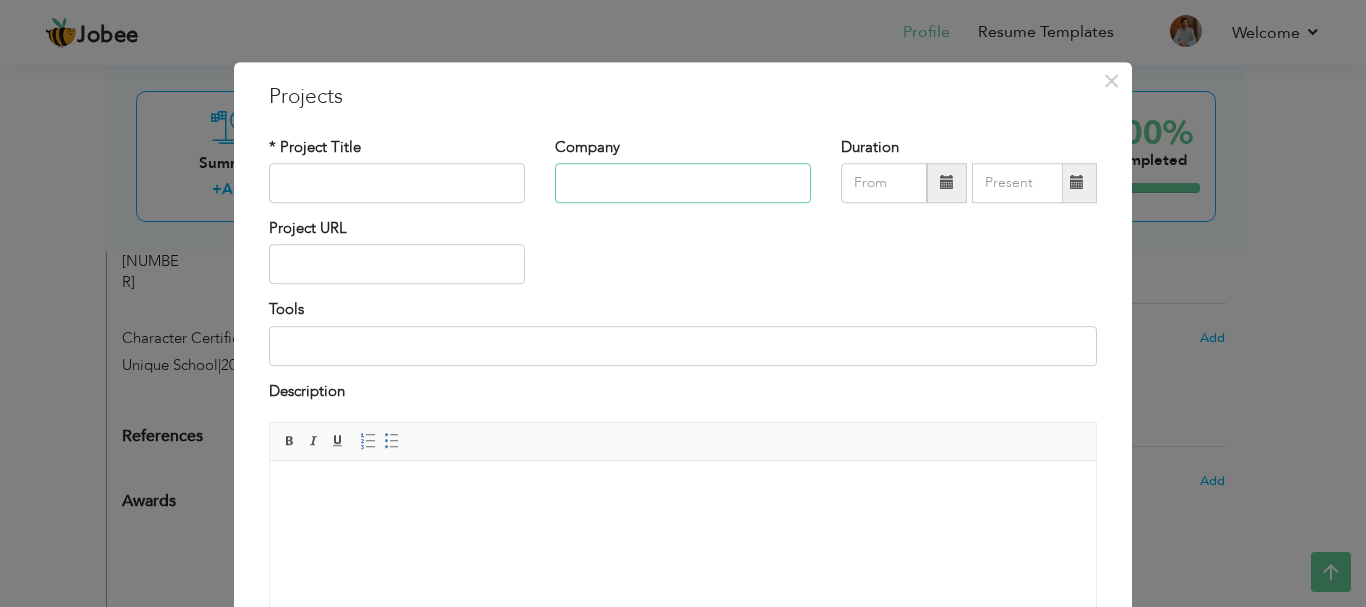 click at bounding box center (683, 183) 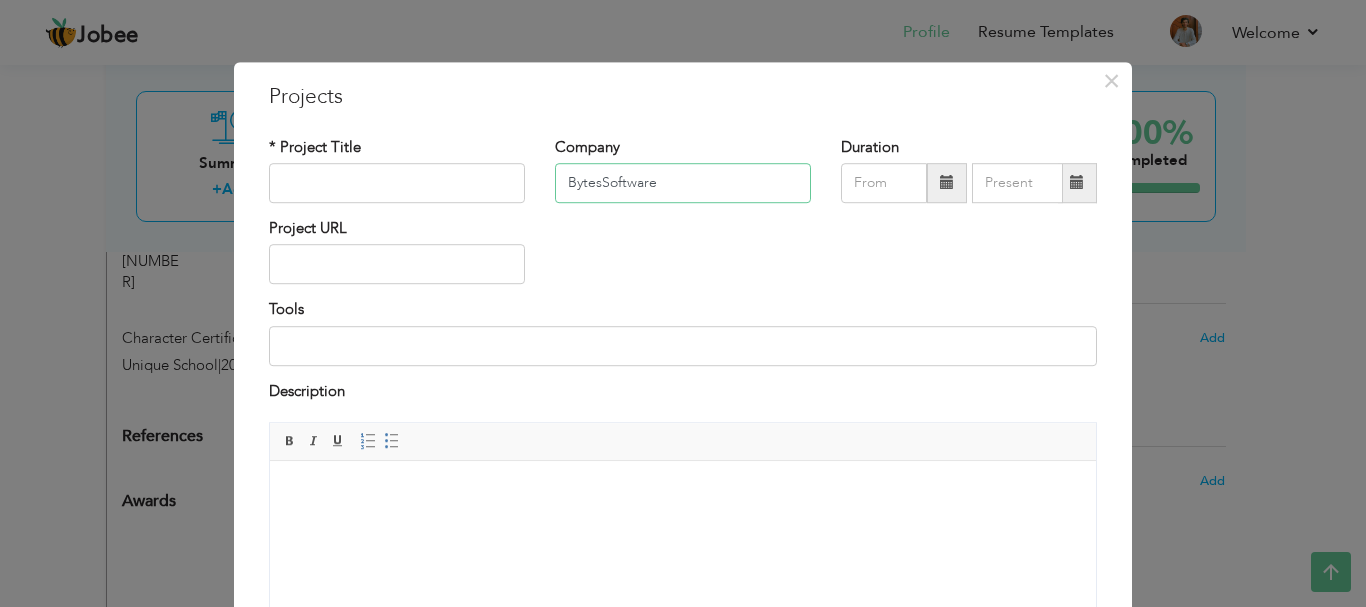 type on "BytesSoftware" 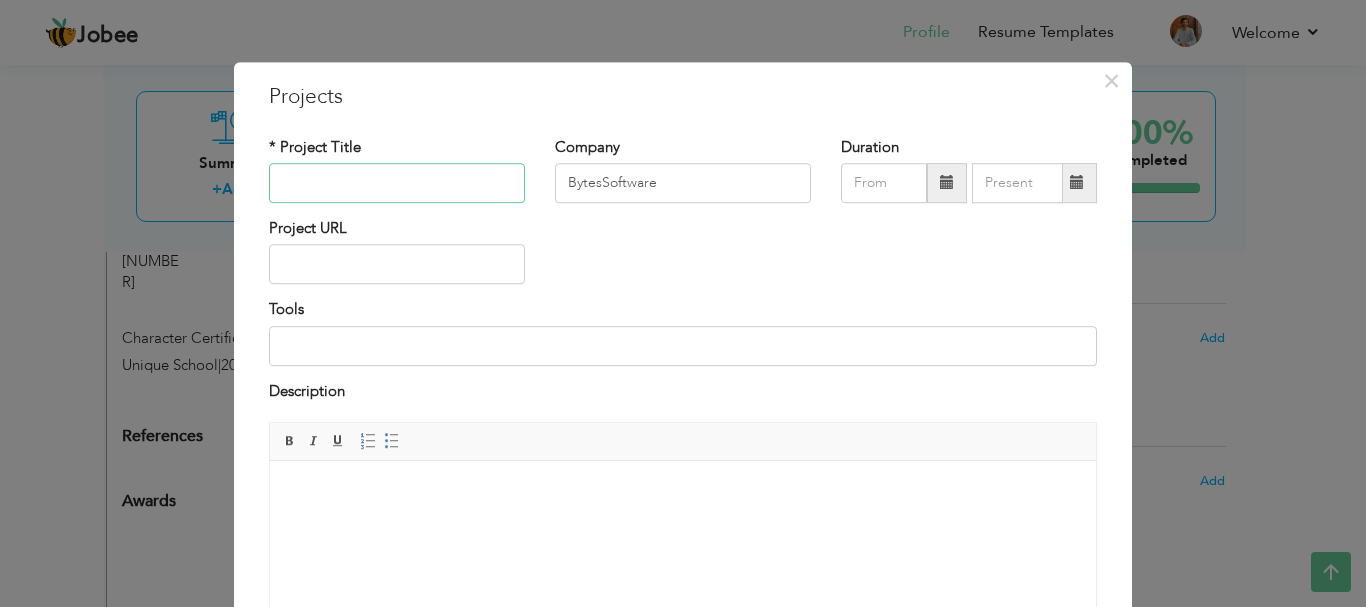 click at bounding box center (397, 183) 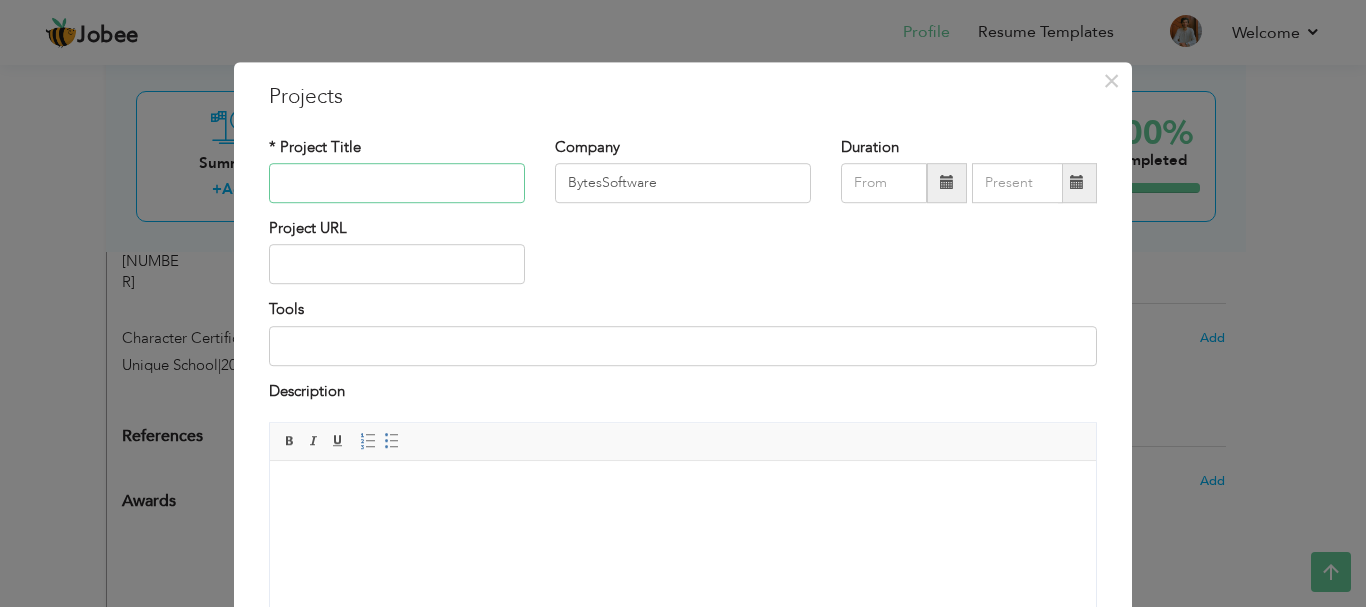 paste on "Task Tracking & Reporting Tool" 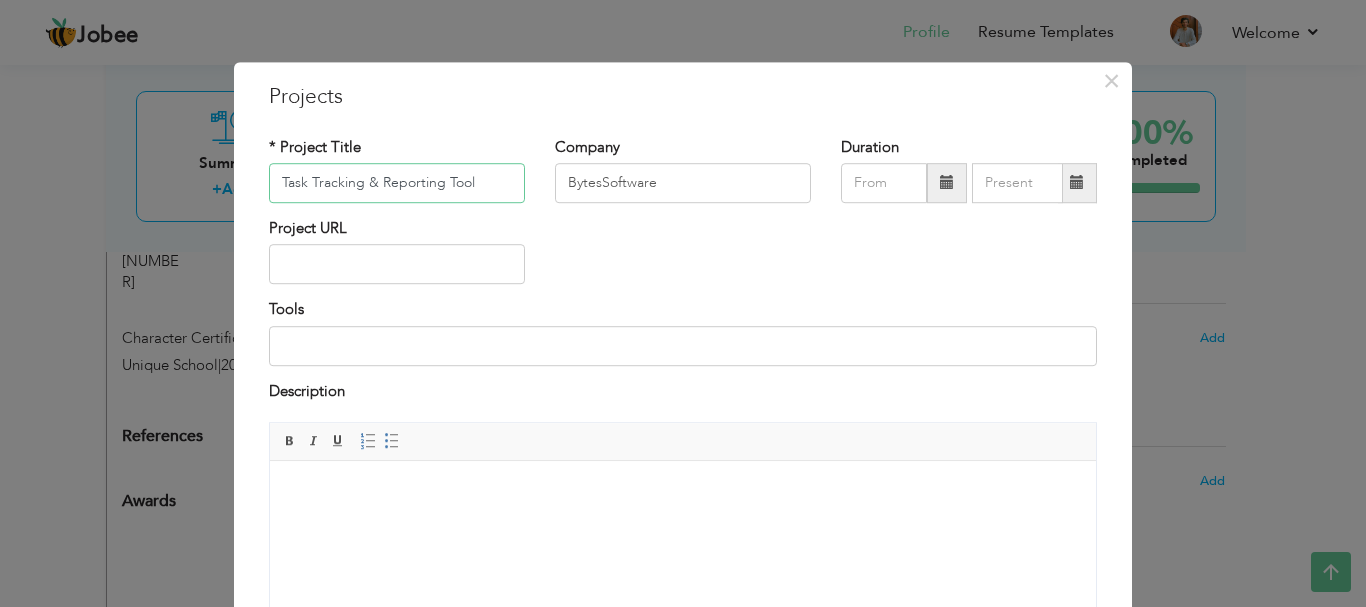 scroll, scrollTop: 100, scrollLeft: 0, axis: vertical 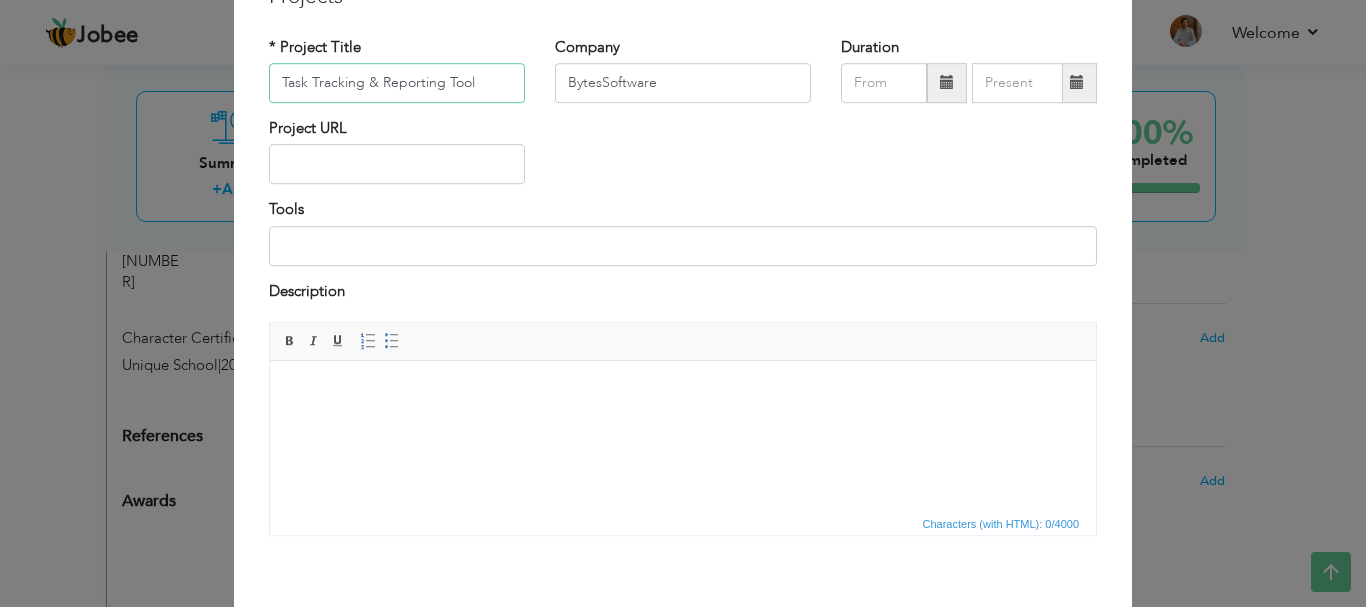 type on "Task Tracking & Reporting Tool" 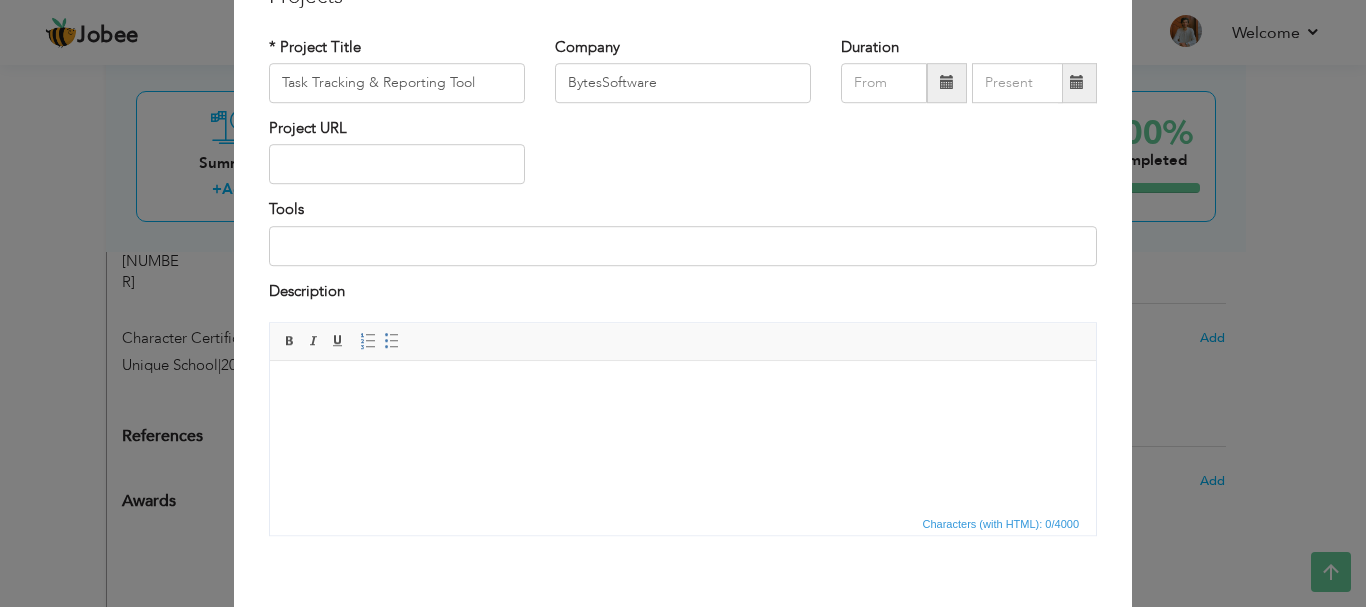 drag, startPoint x: 401, startPoint y: 222, endPoint x: 401, endPoint y: 233, distance: 11 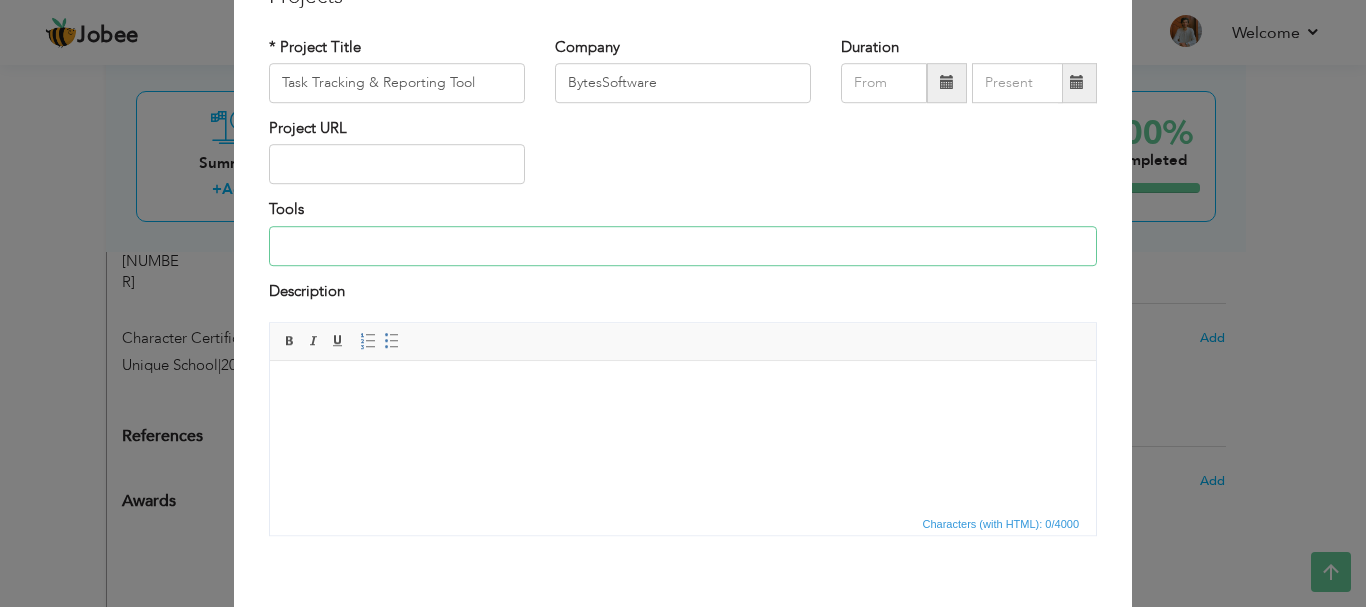 click at bounding box center (683, 246) 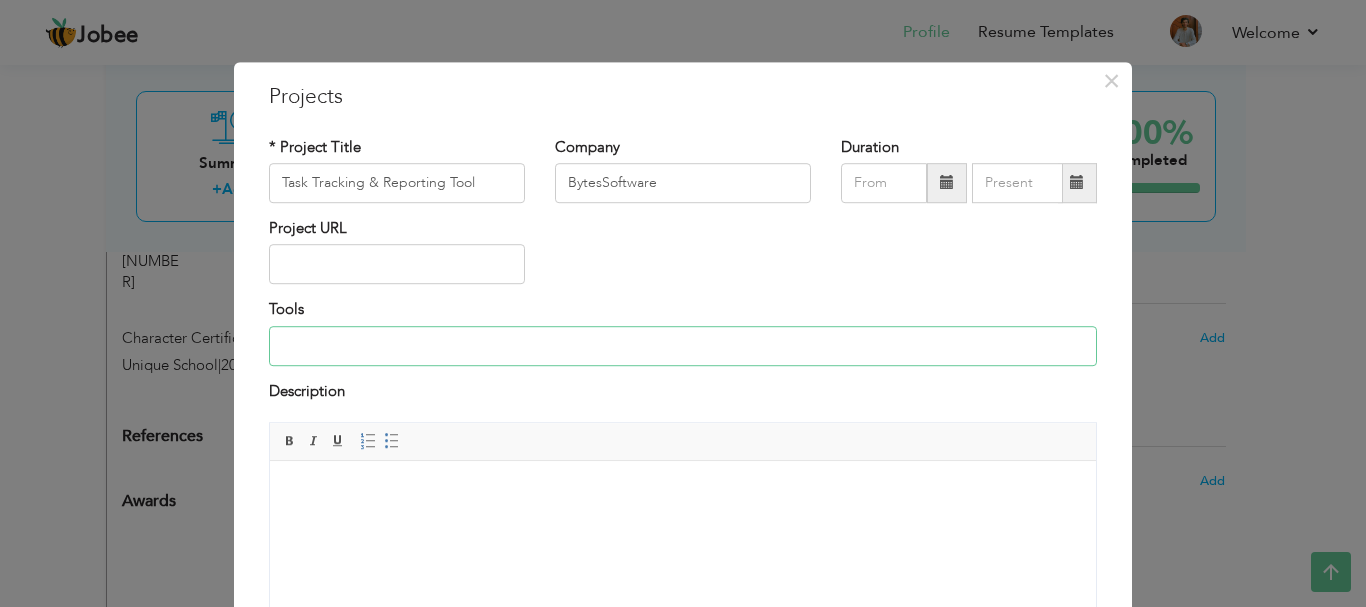paste on "Vue.js, Node.js, MongoDB, Chart.js" 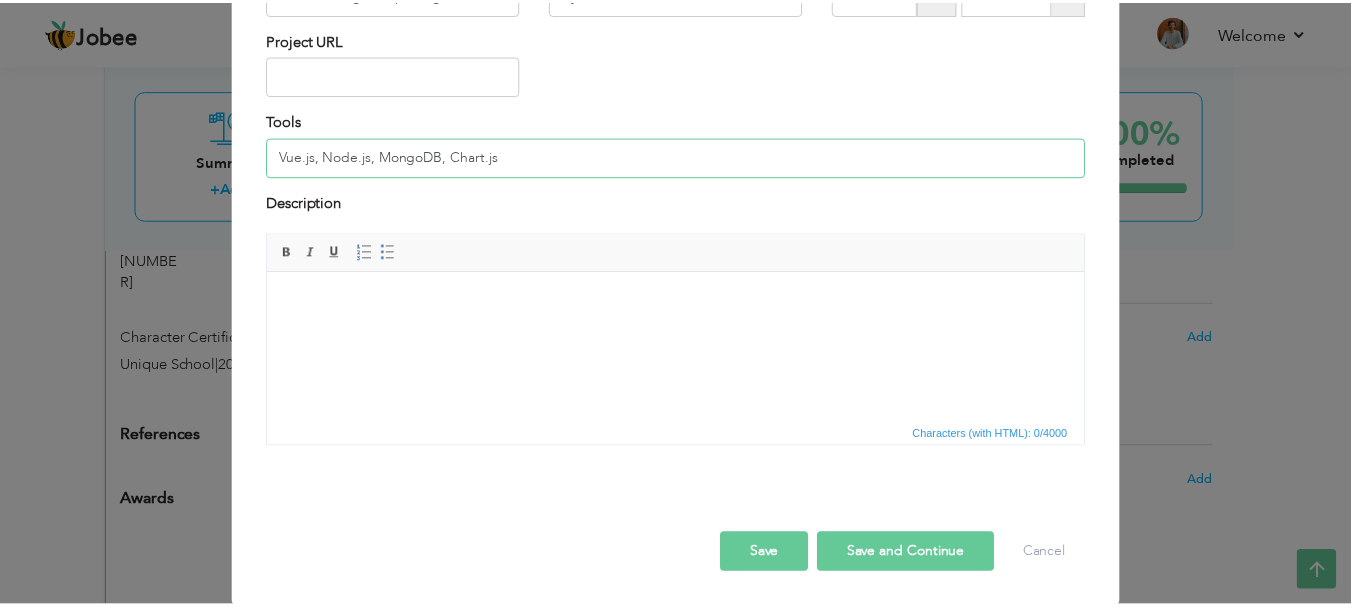 scroll, scrollTop: 191, scrollLeft: 0, axis: vertical 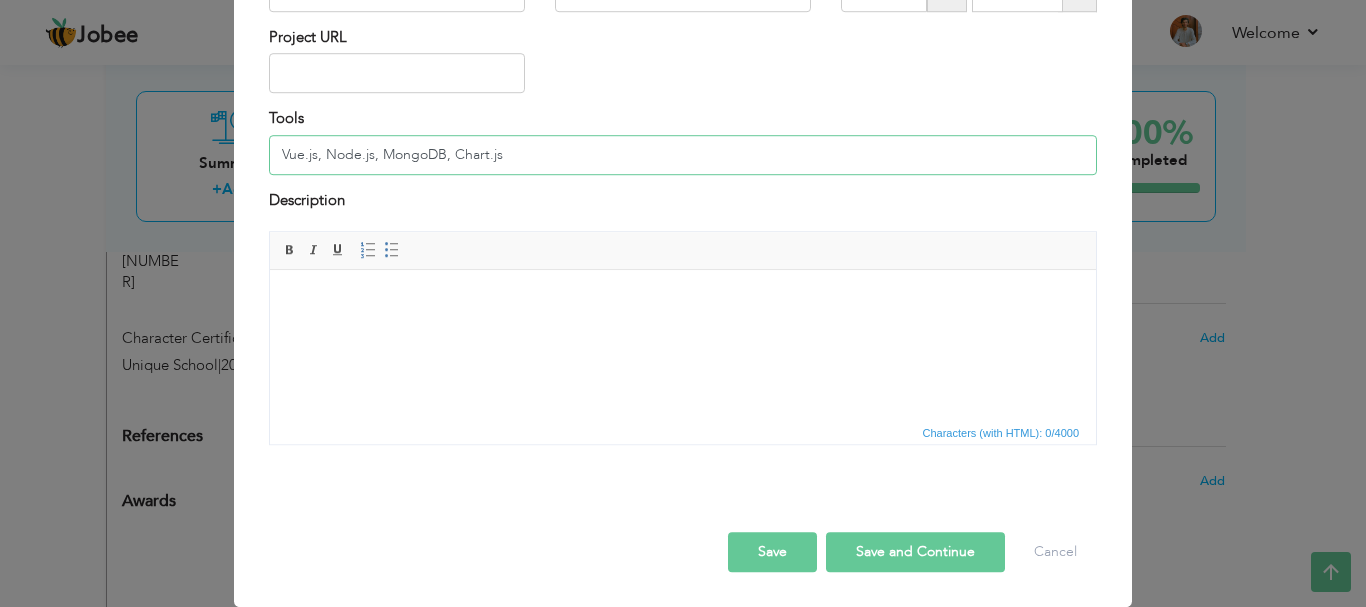 type on "Vue.js, Node.js, MongoDB, Chart.js" 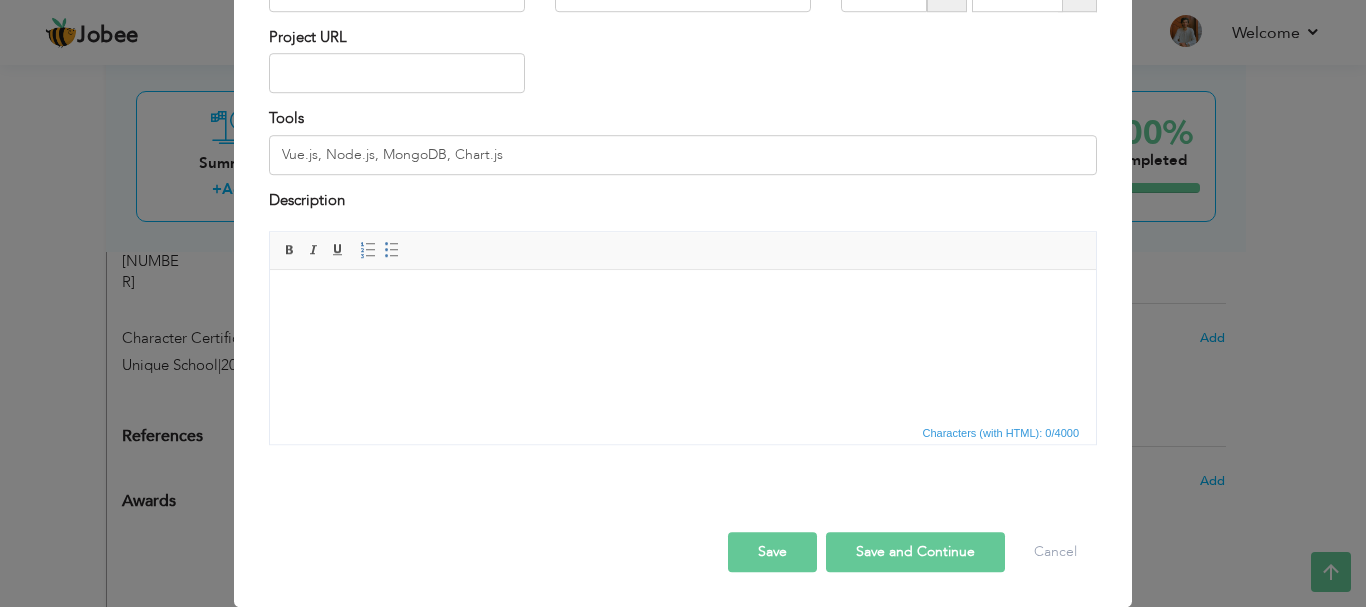 click at bounding box center (683, 300) 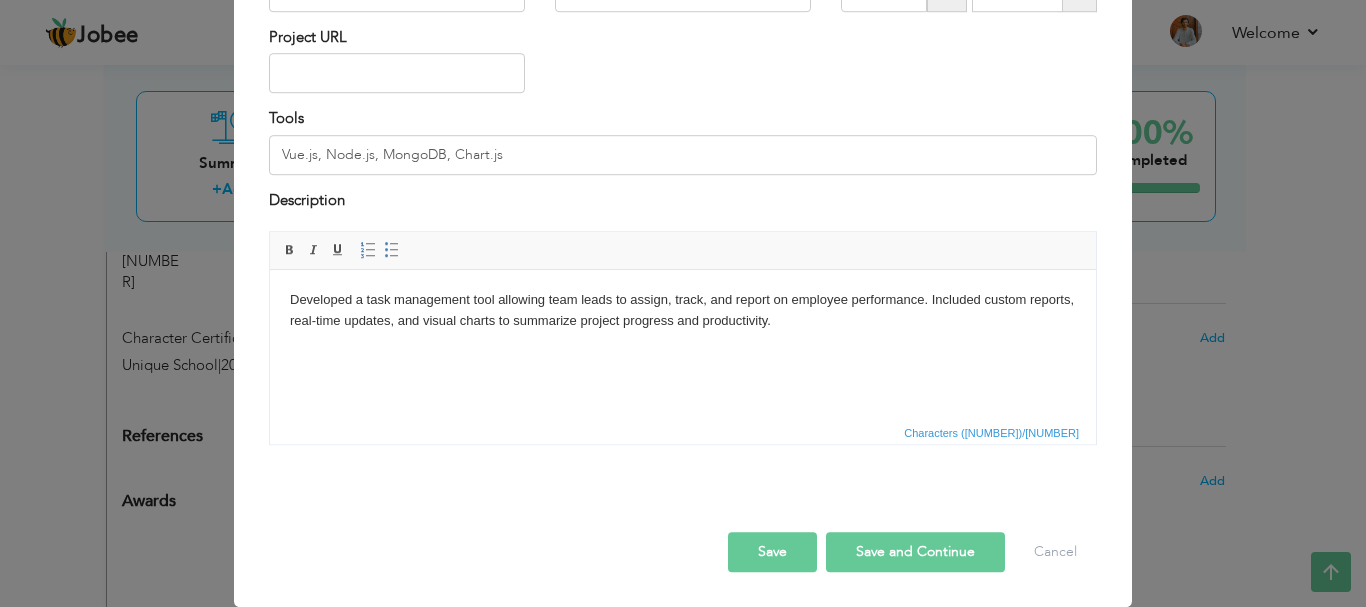 click on "Save" at bounding box center [772, 552] 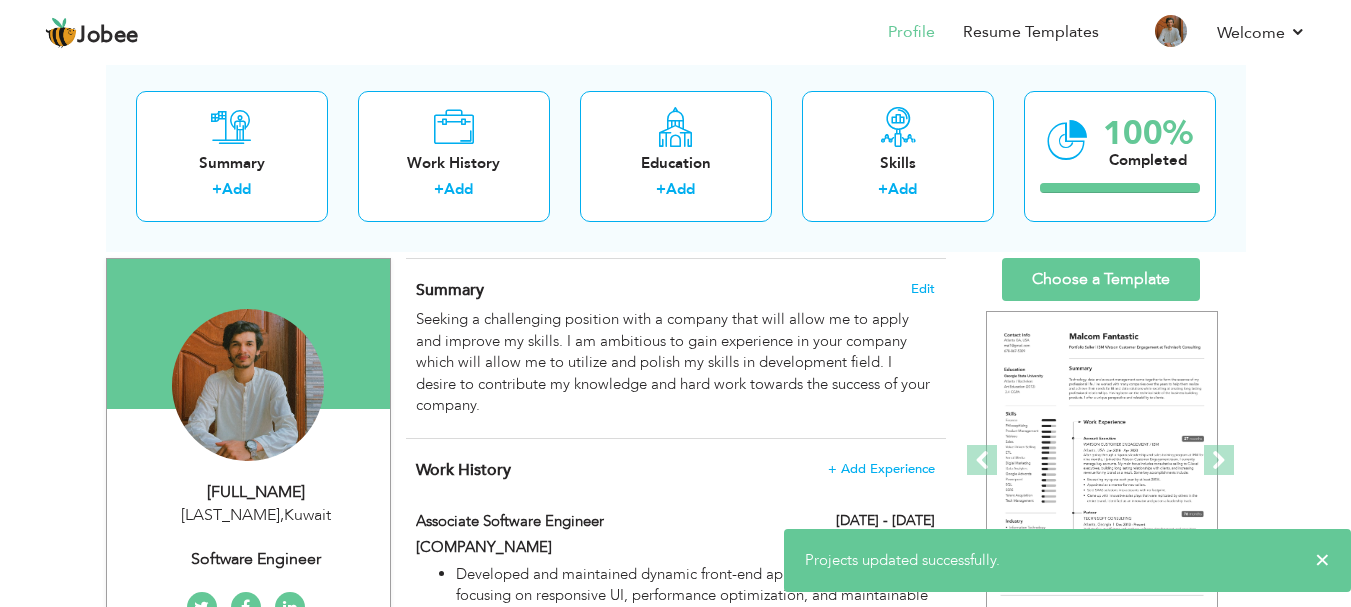 scroll, scrollTop: 0, scrollLeft: 0, axis: both 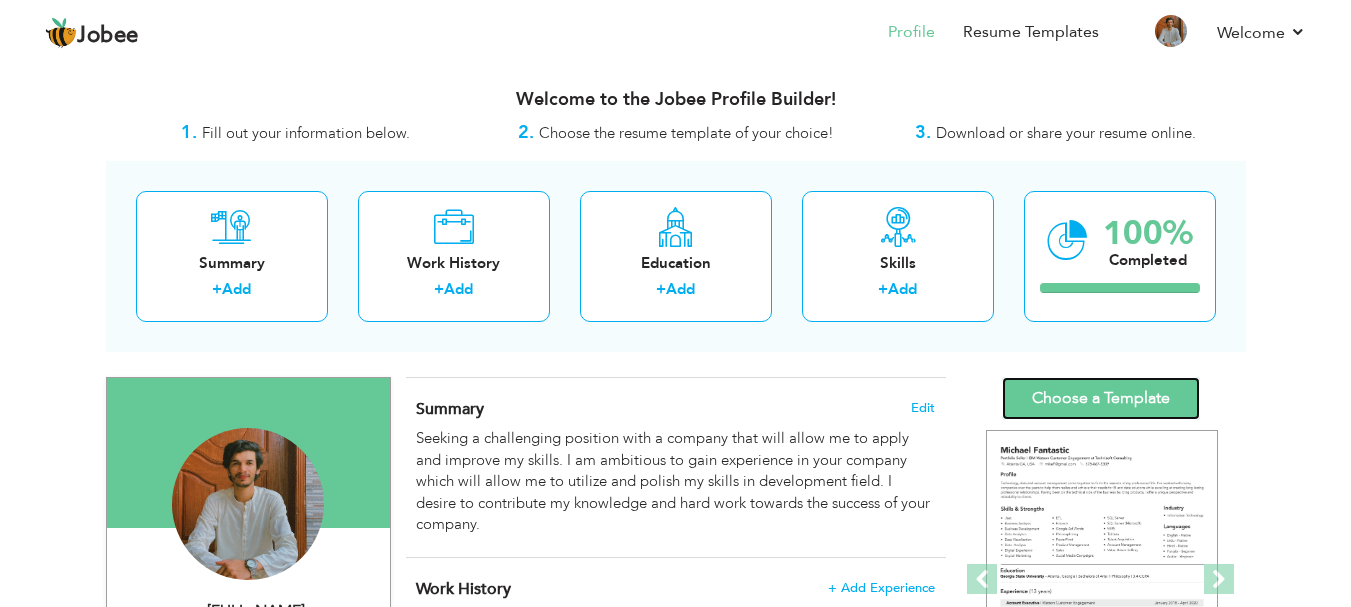 click on "Choose a Template" at bounding box center (1101, 398) 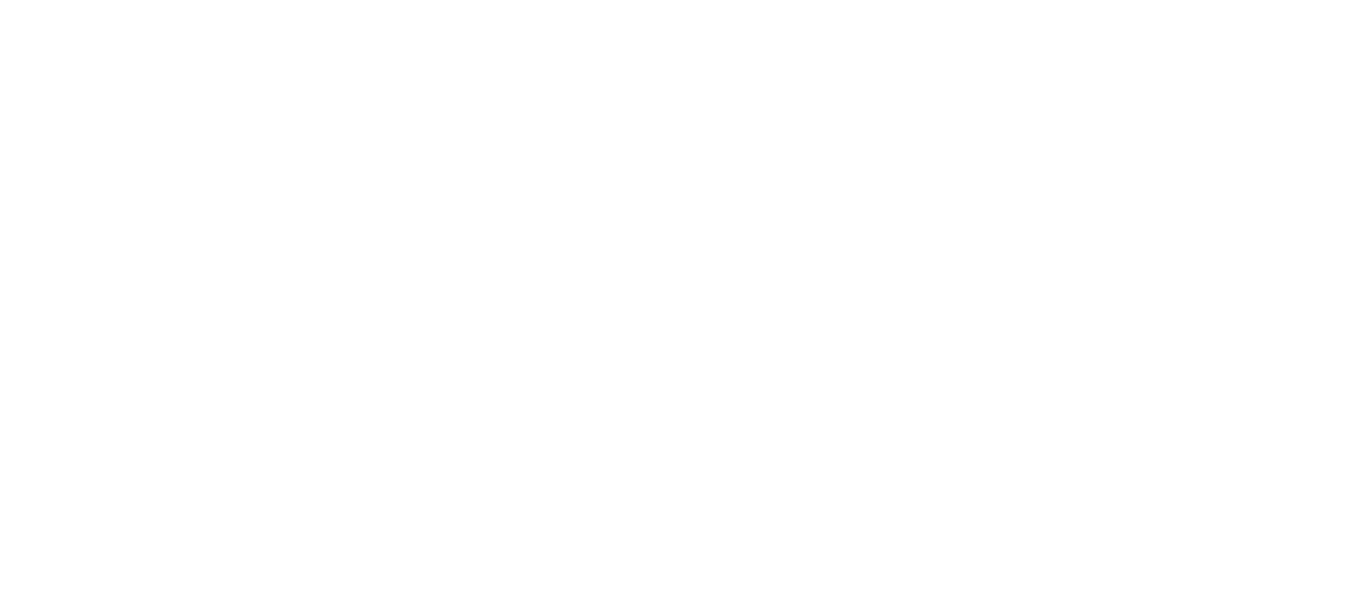 scroll, scrollTop: 0, scrollLeft: 0, axis: both 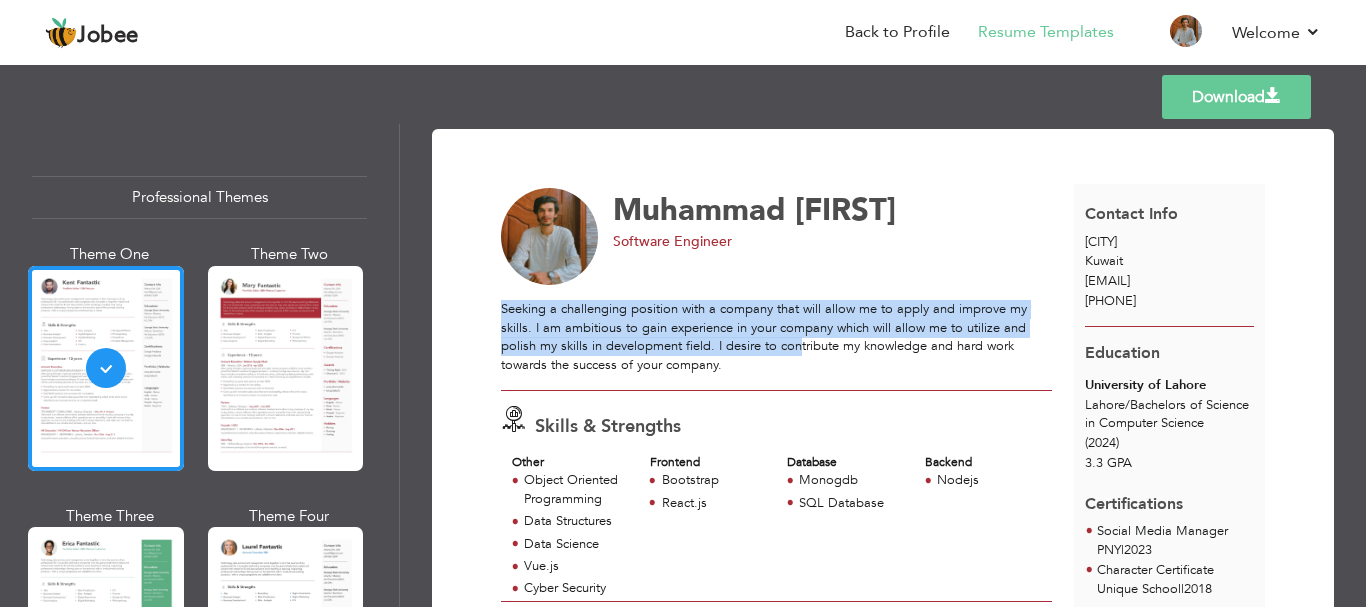 drag, startPoint x: 518, startPoint y: 307, endPoint x: 800, endPoint y: 354, distance: 285.88983 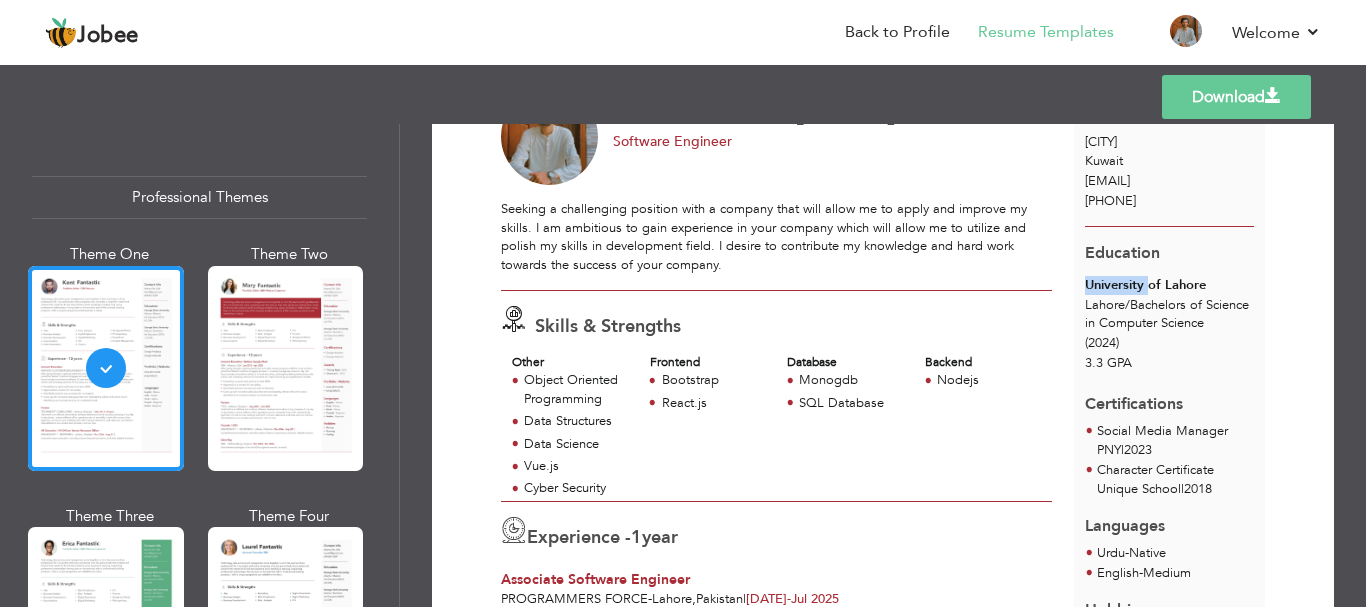 drag, startPoint x: 1083, startPoint y: 284, endPoint x: 1158, endPoint y: 285, distance: 75.00667 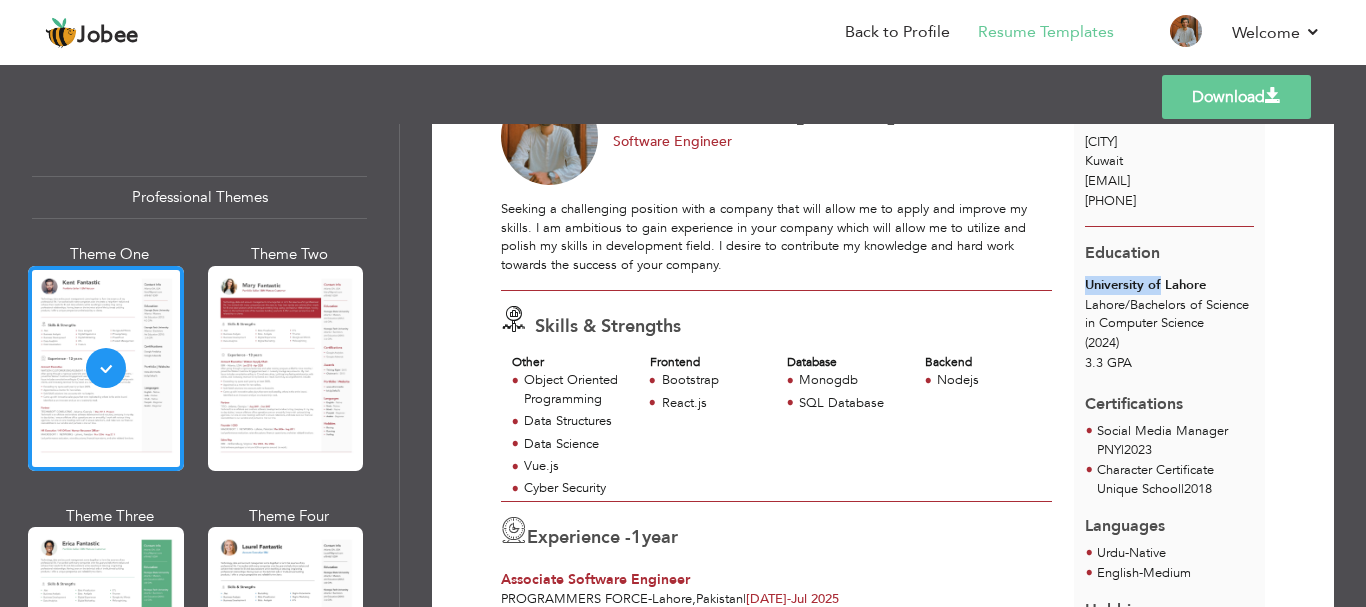 drag, startPoint x: 1098, startPoint y: 322, endPoint x: 1176, endPoint y: 334, distance: 78.91768 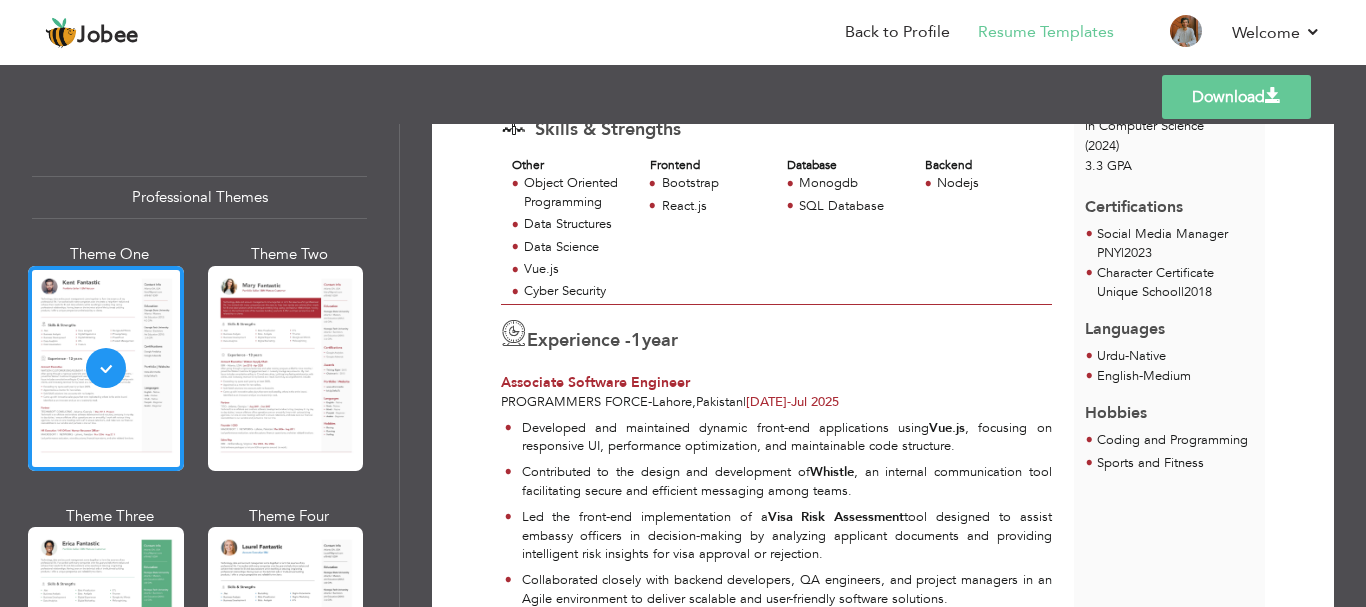 scroll, scrollTop: 300, scrollLeft: 0, axis: vertical 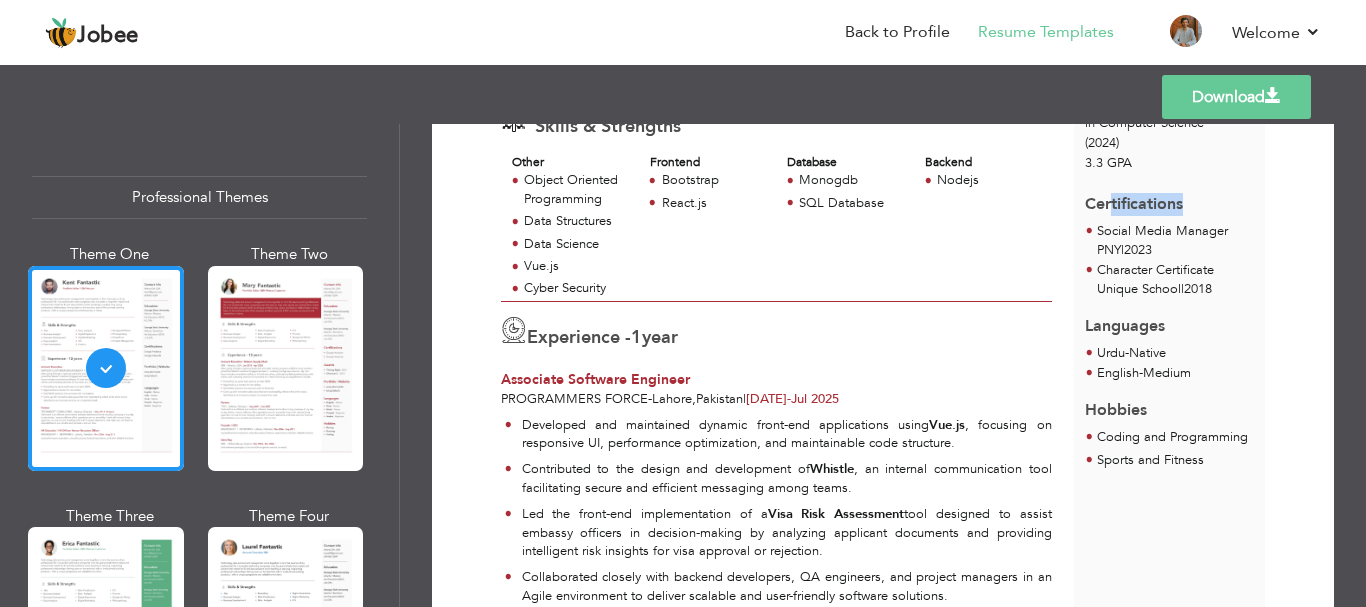 drag, startPoint x: 1142, startPoint y: 202, endPoint x: 1201, endPoint y: 215, distance: 60.41523 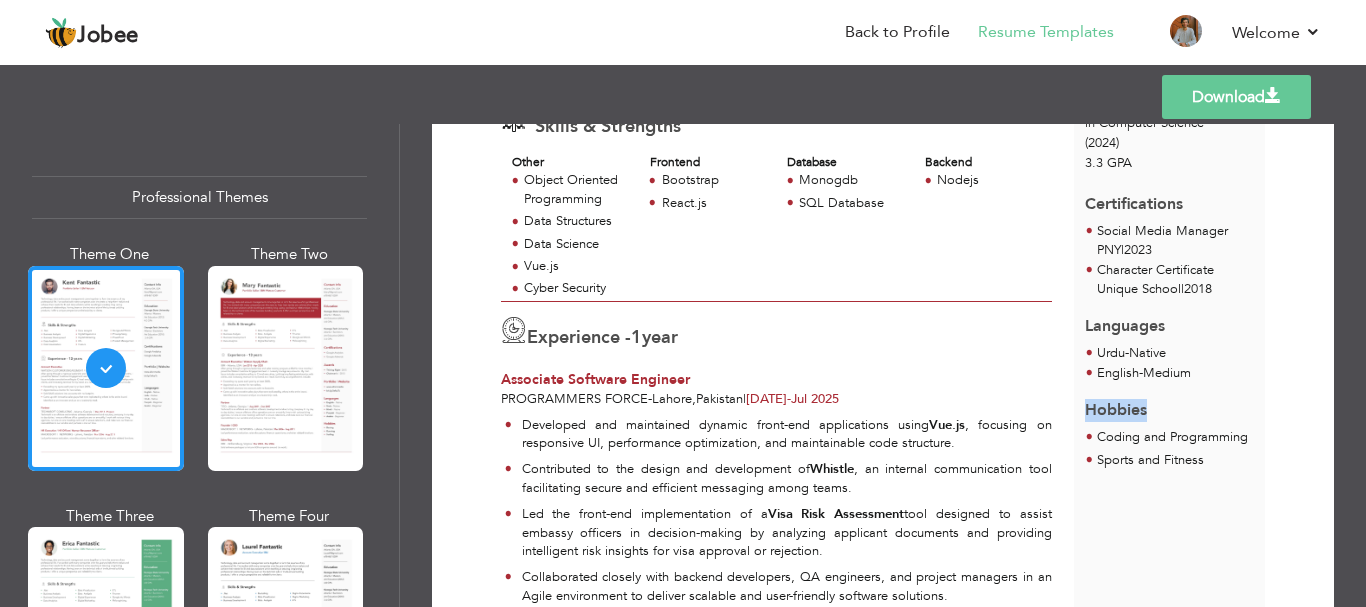 drag, startPoint x: 1084, startPoint y: 424, endPoint x: 1177, endPoint y: 403, distance: 95.34149 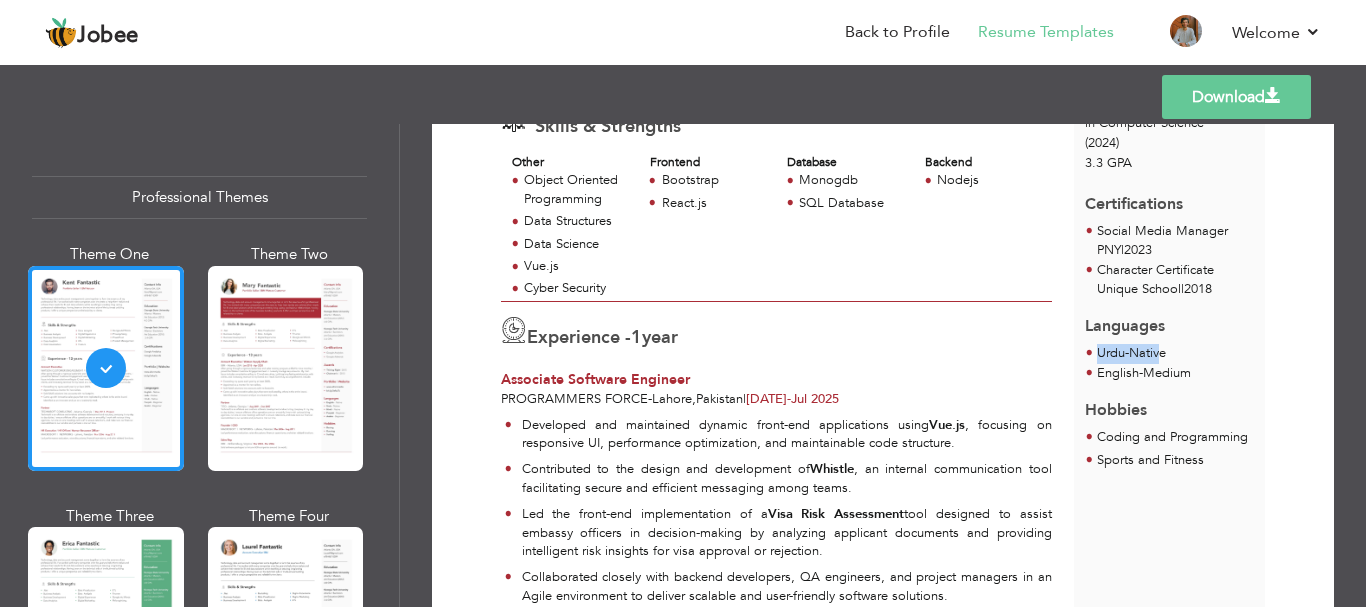 drag, startPoint x: 1125, startPoint y: 380, endPoint x: 1232, endPoint y: 374, distance: 107.16809 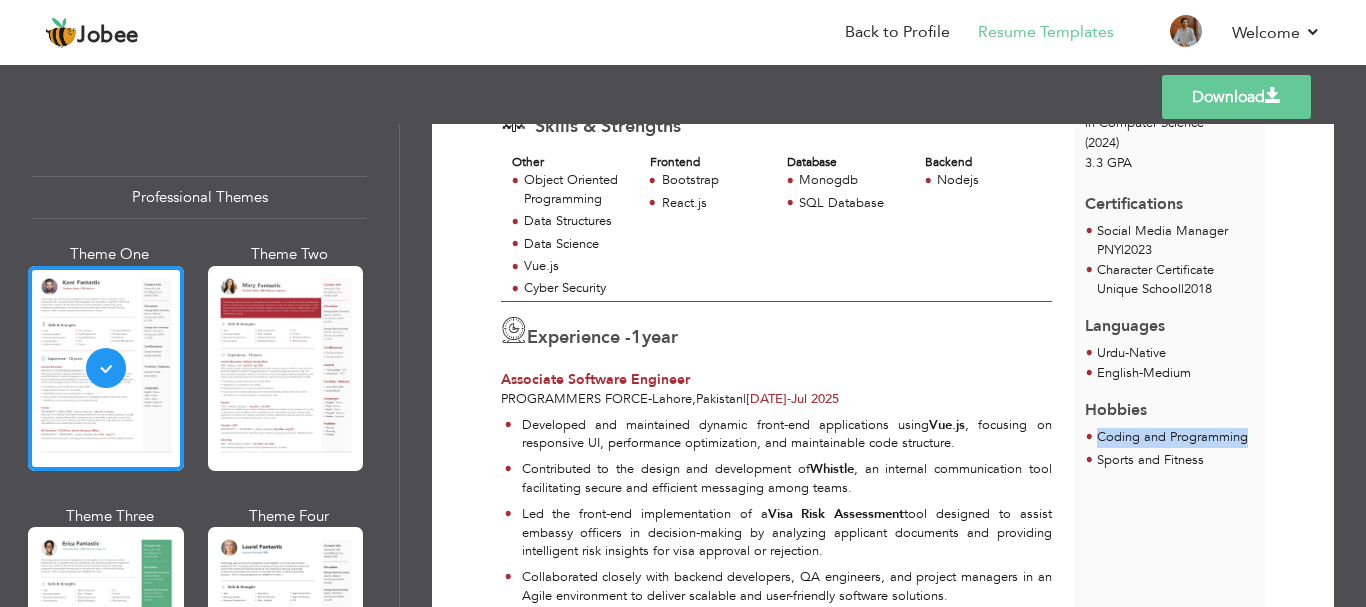 drag, startPoint x: 1084, startPoint y: 479, endPoint x: 1213, endPoint y: 434, distance: 136.62357 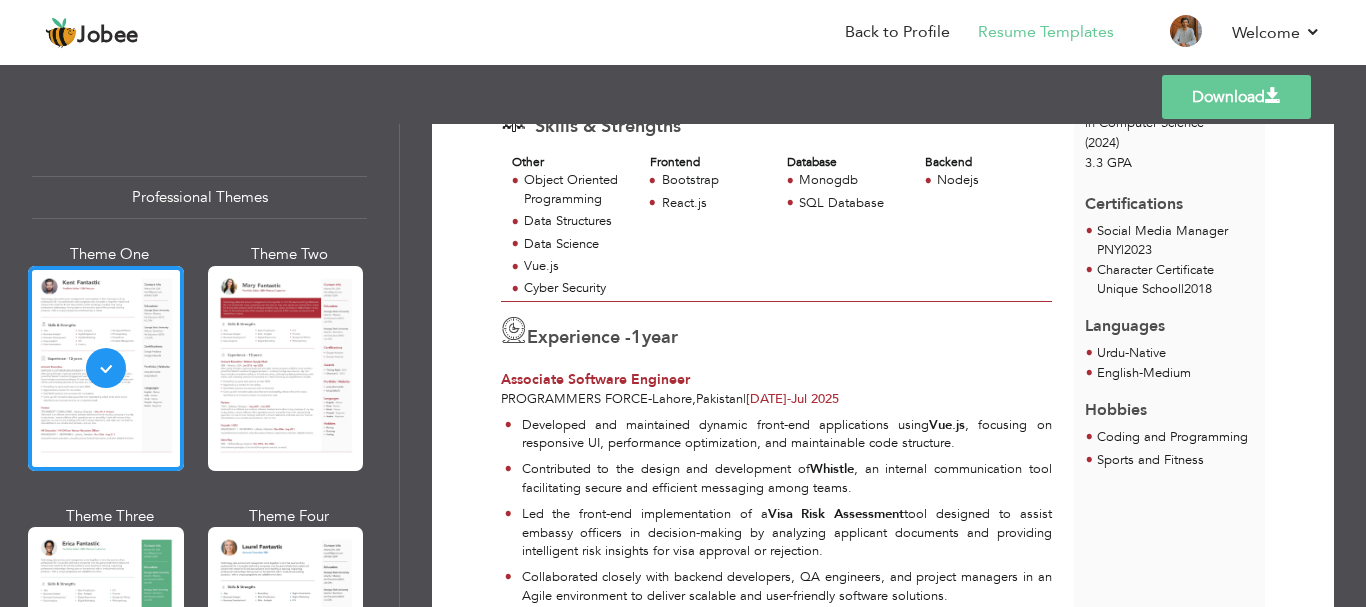 click on "Hobbies" at bounding box center [1116, 410] 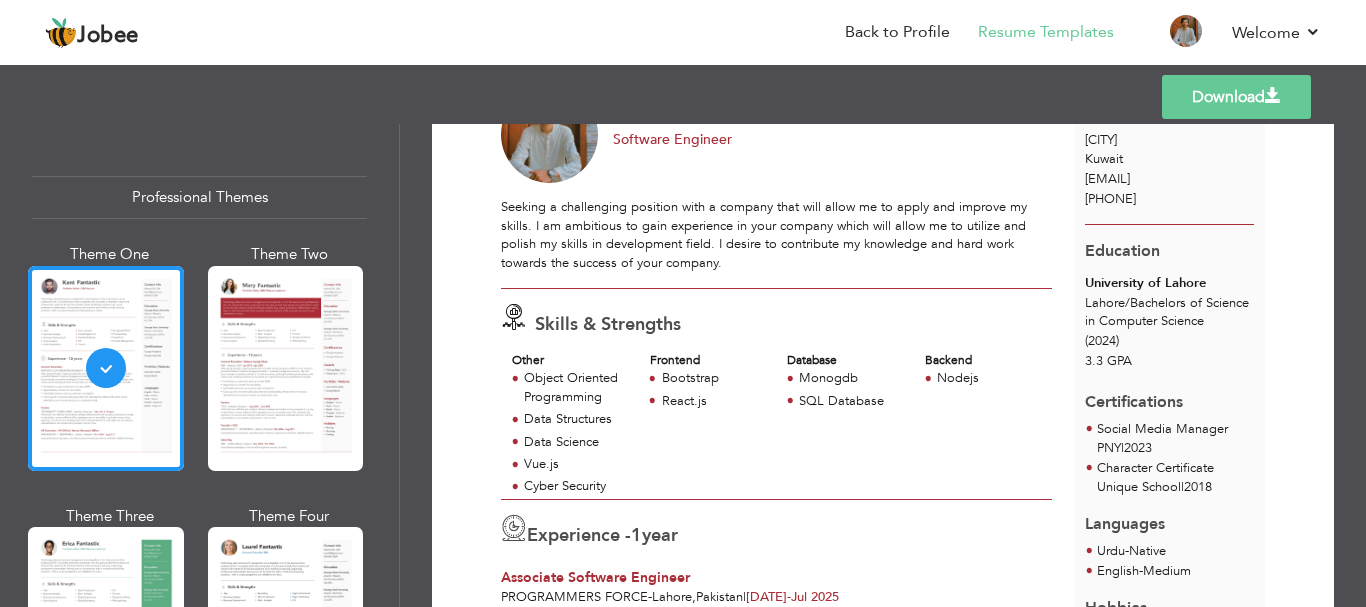 scroll, scrollTop: 100, scrollLeft: 0, axis: vertical 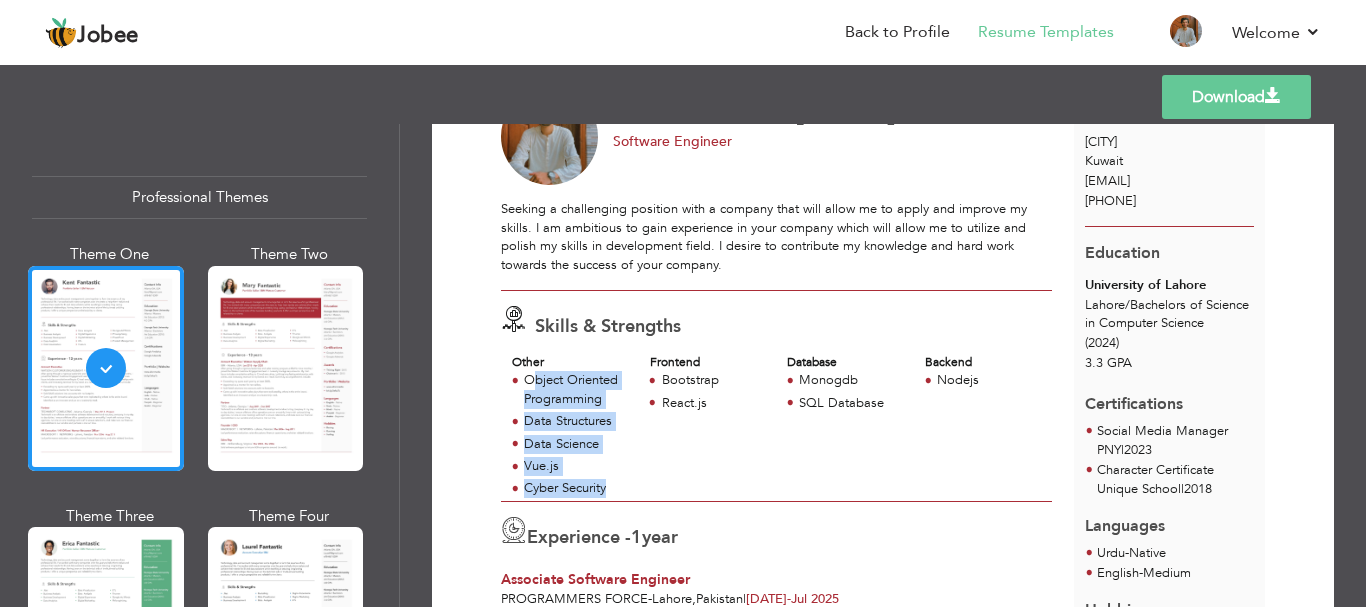 drag, startPoint x: 619, startPoint y: 388, endPoint x: 625, endPoint y: 484, distance: 96.18732 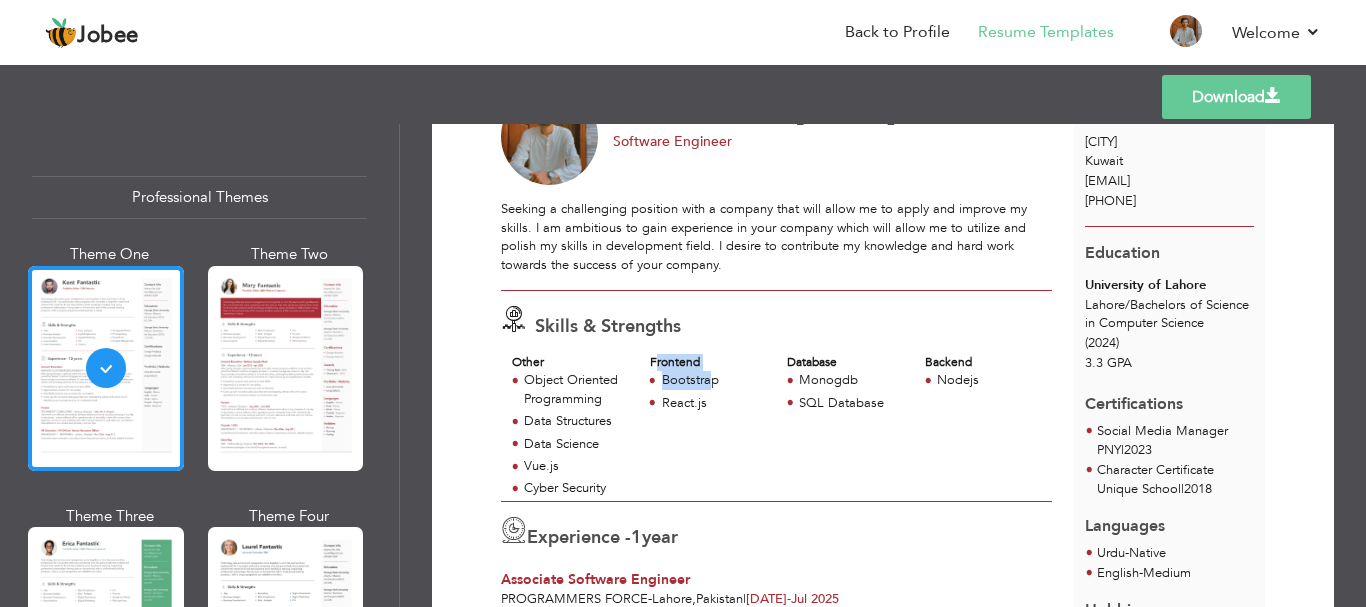 drag, startPoint x: 652, startPoint y: 360, endPoint x: 714, endPoint y: 394, distance: 70.71068 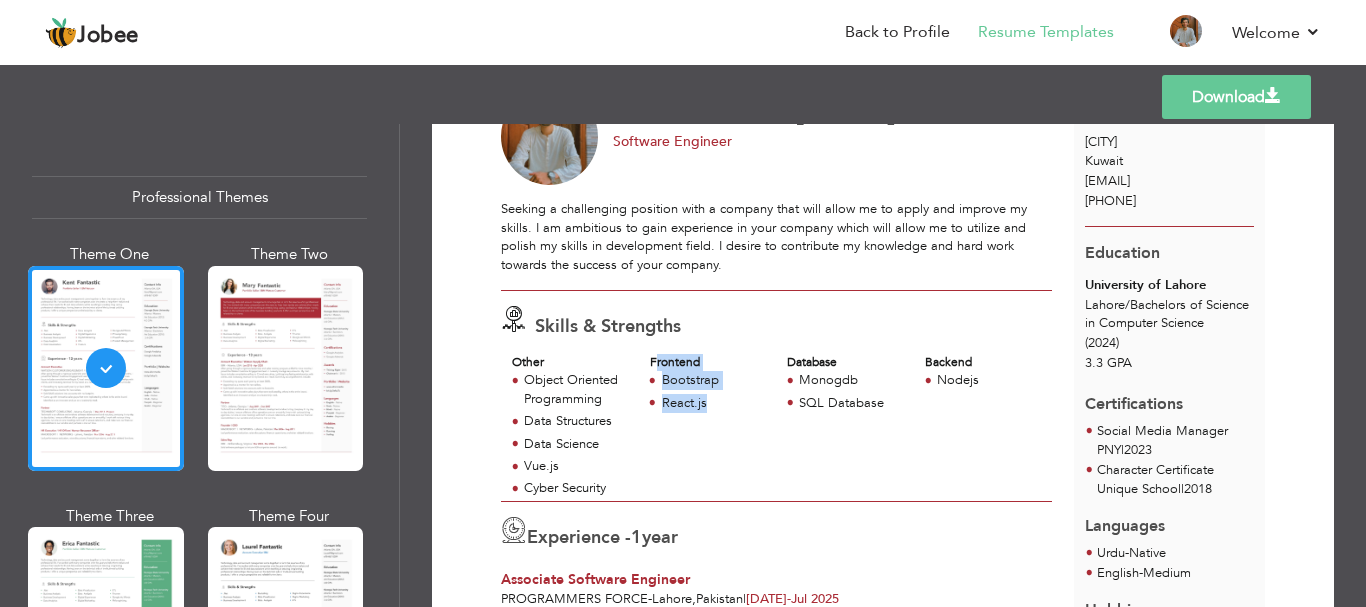click on "React.js" at bounding box center [713, 403] 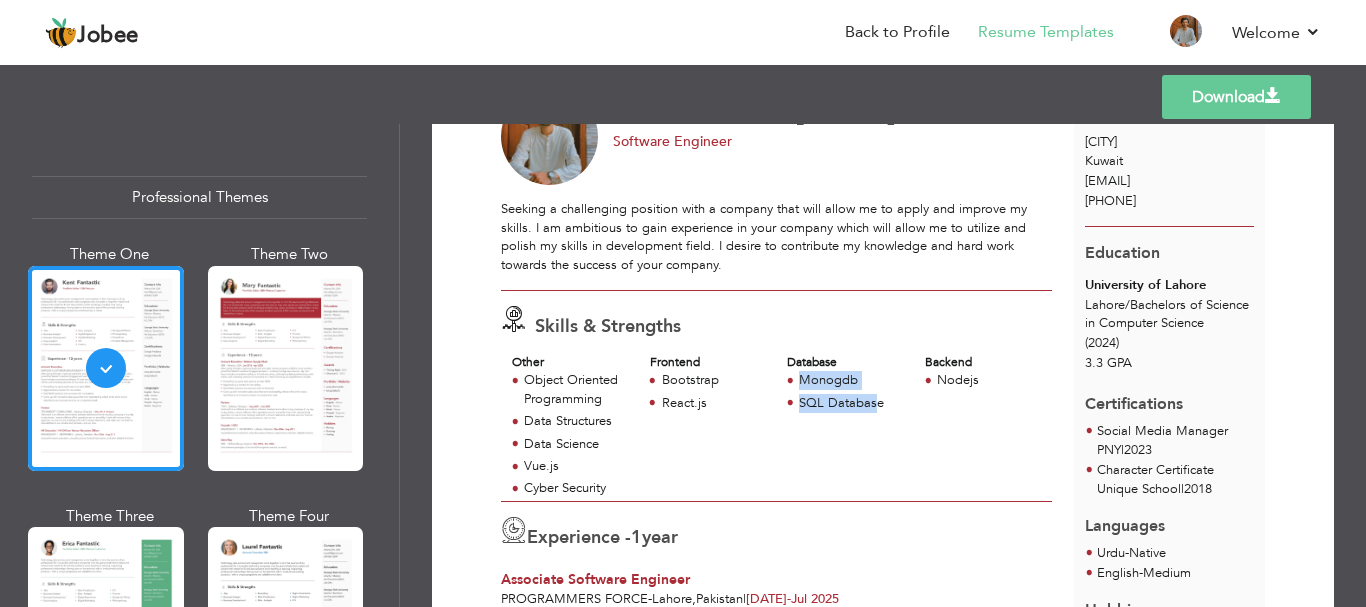 drag, startPoint x: 775, startPoint y: 387, endPoint x: 875, endPoint y: 409, distance: 102.3914 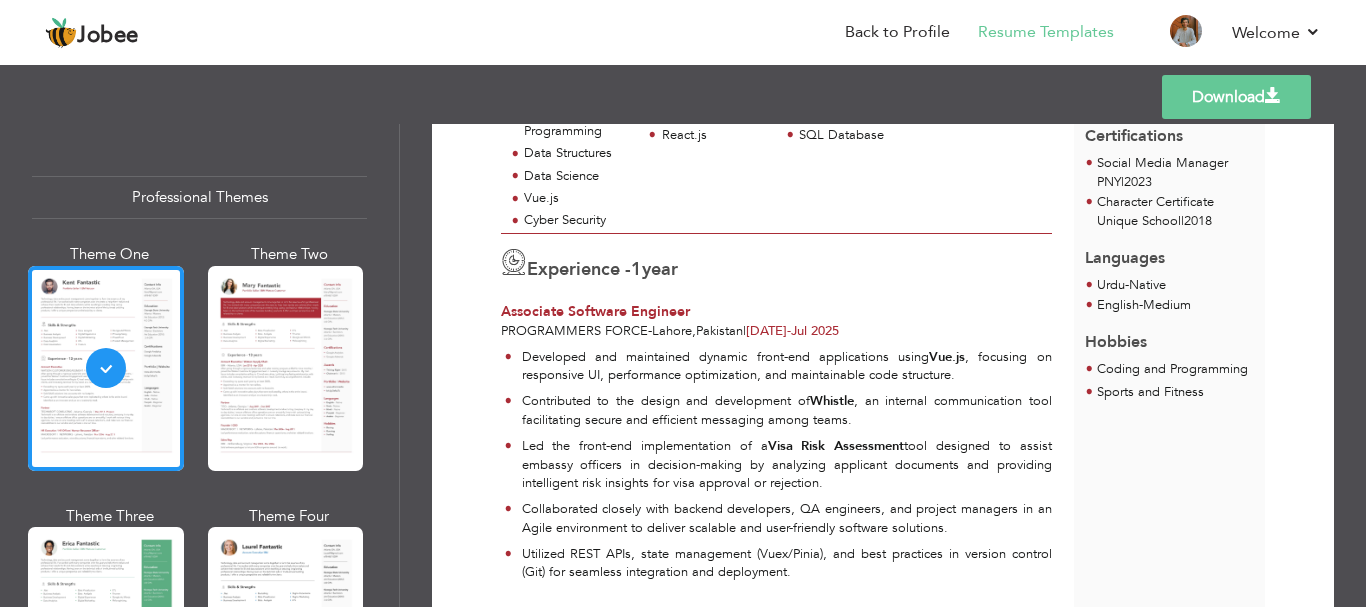 scroll, scrollTop: 400, scrollLeft: 0, axis: vertical 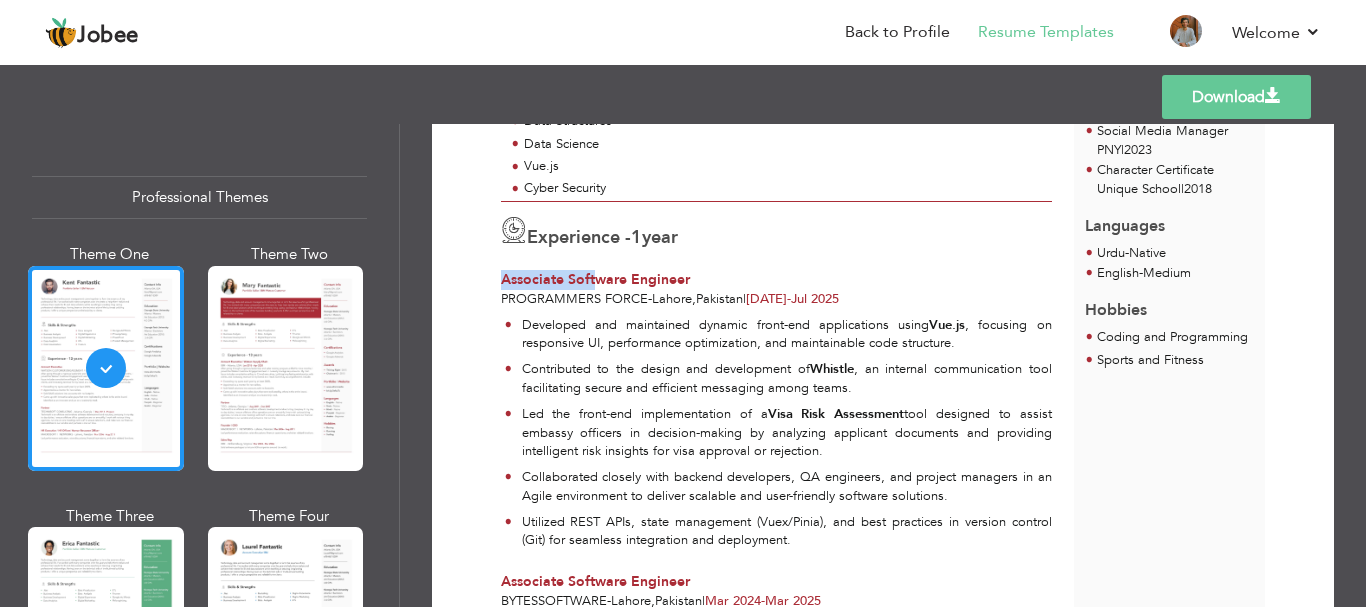 drag, startPoint x: 563, startPoint y: 277, endPoint x: 600, endPoint y: 289, distance: 38.8973 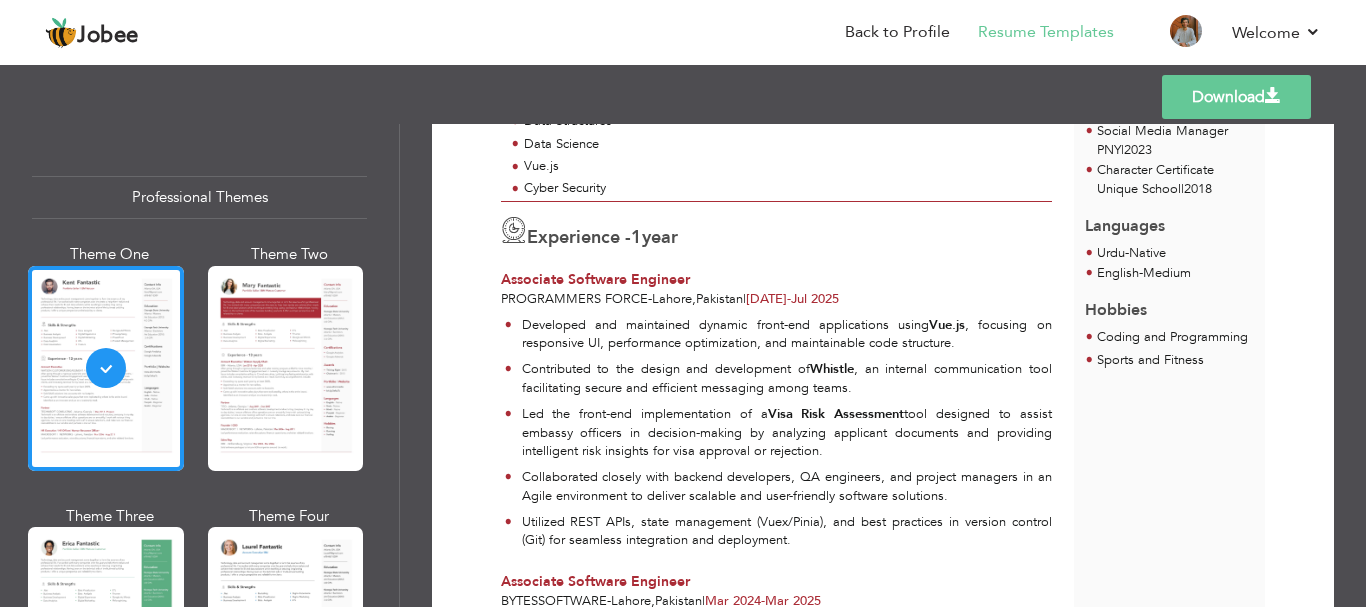 click on "Developed and maintained dynamic front-end applications using  Vue.js , focusing on responsive UI, performance optimization, and maintainable code structure.
Contributed to the design and development of  Whistle , an internal communication tool facilitating secure and efficient messaging among teams.
Led the front-end implementation of a  Visa Risk Assessment  tool designed to assist embassy officers in decision-making by analyzing applicant documents and providing intelligent risk insights for visa approval or rejection.
Collaborated closely with backend developers, QA engineers, and project managers in an Agile environment to deliver scalable and user-friendly software solutions.
Utilized REST APIs, state management (Vuex/Pinia), and best practices in version control (Git) for seamless integration and deployment." at bounding box center [776, 432] 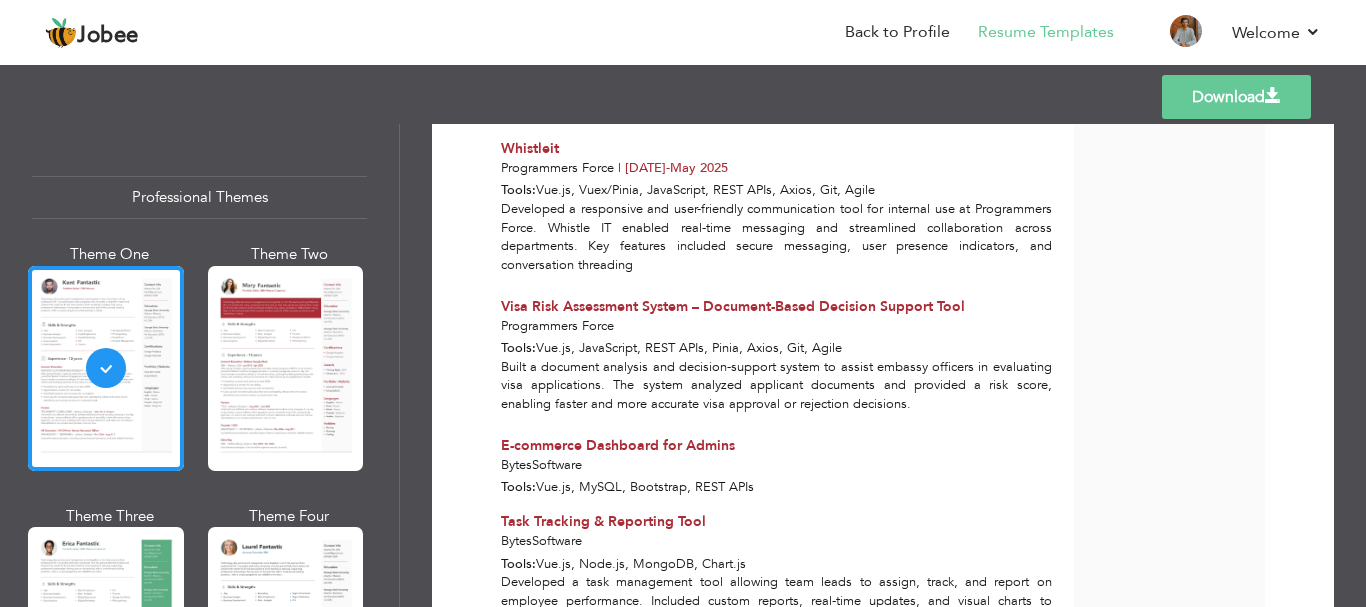 scroll, scrollTop: 1100, scrollLeft: 0, axis: vertical 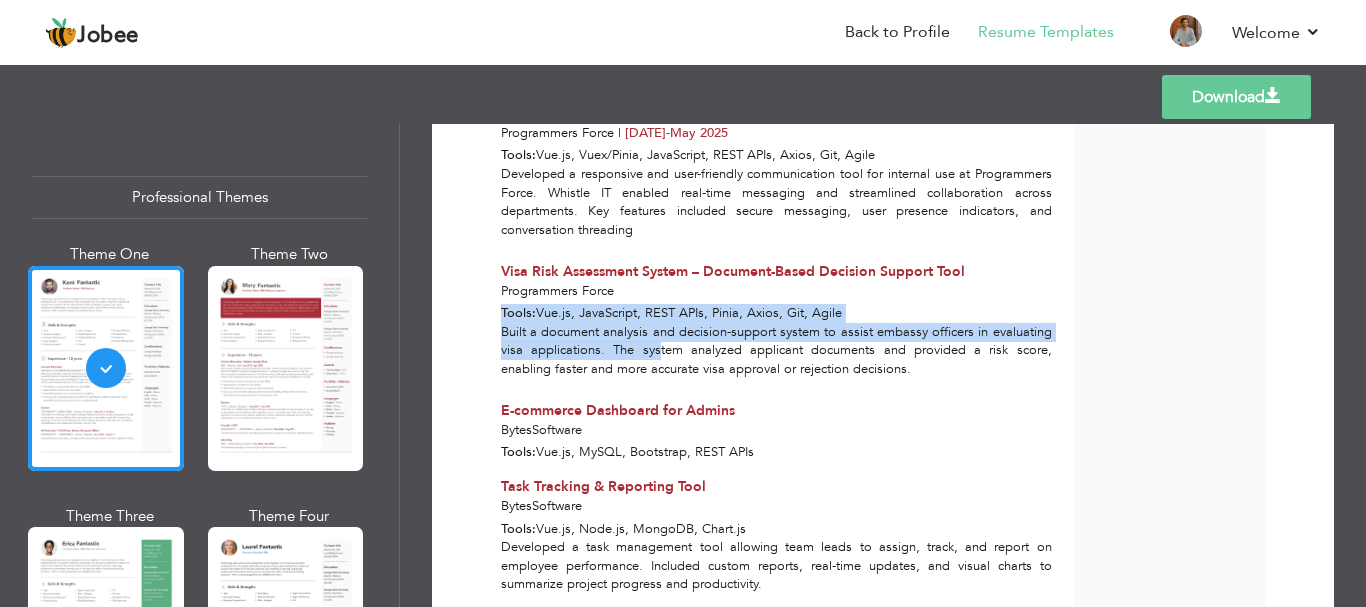 drag, startPoint x: 494, startPoint y: 306, endPoint x: 662, endPoint y: 358, distance: 175.86359 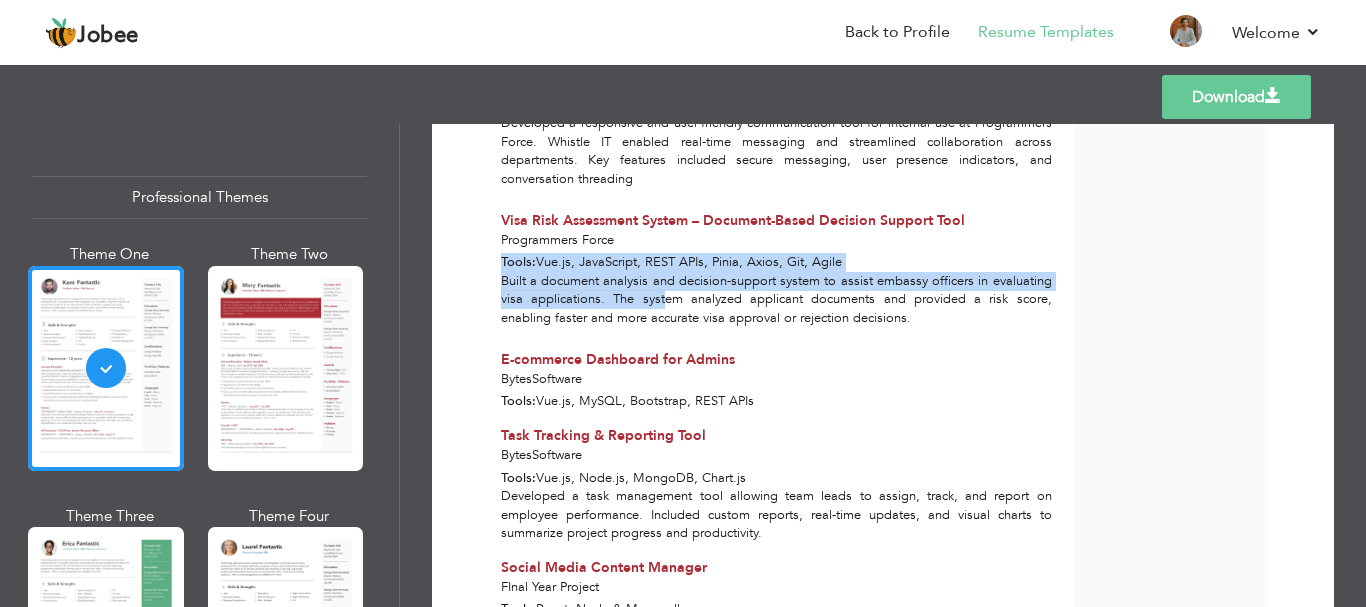 scroll, scrollTop: 1200, scrollLeft: 0, axis: vertical 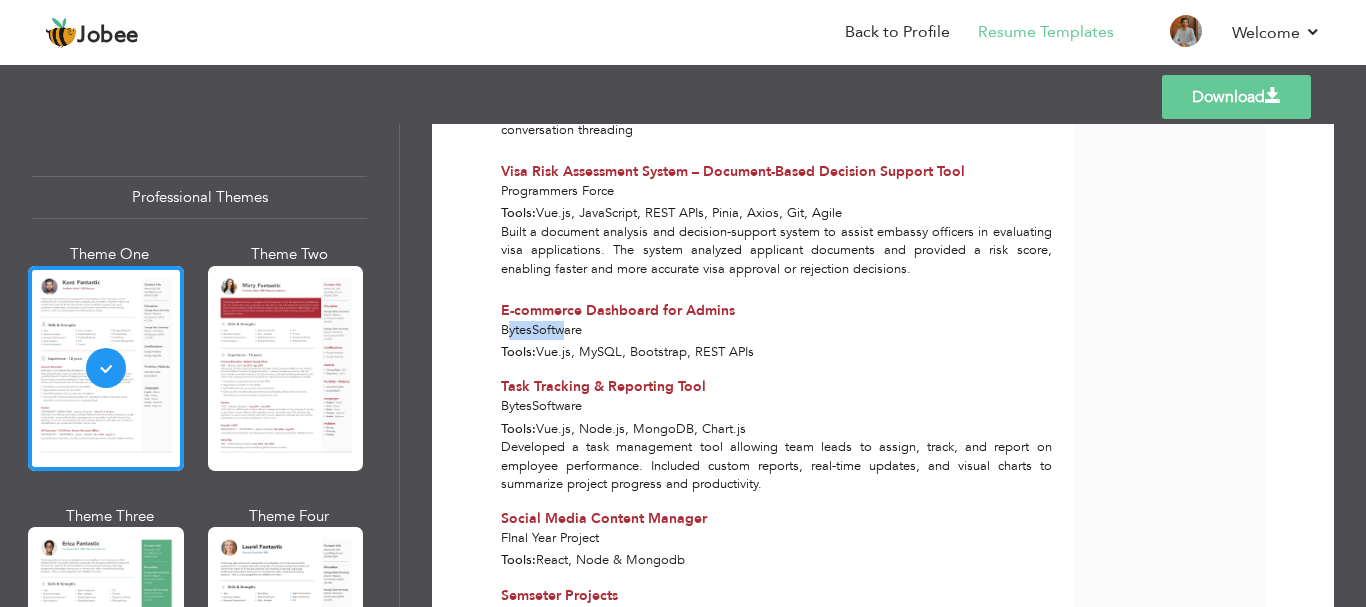 drag, startPoint x: 512, startPoint y: 323, endPoint x: 630, endPoint y: 344, distance: 119.85408 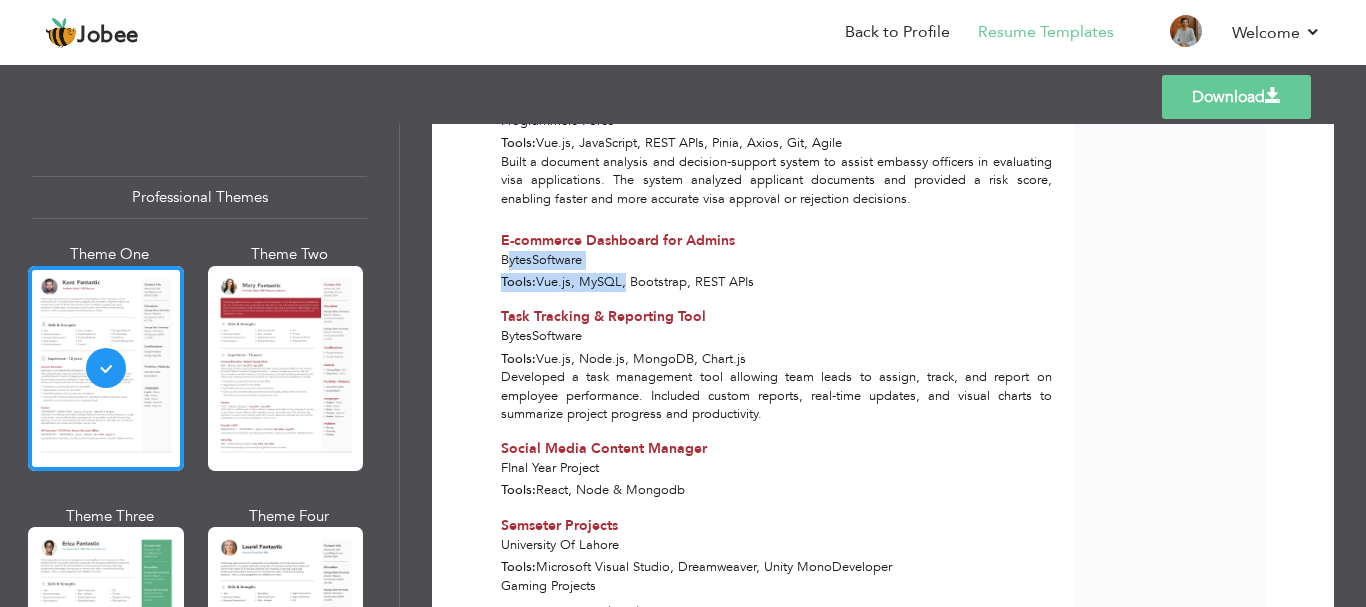 scroll, scrollTop: 1300, scrollLeft: 0, axis: vertical 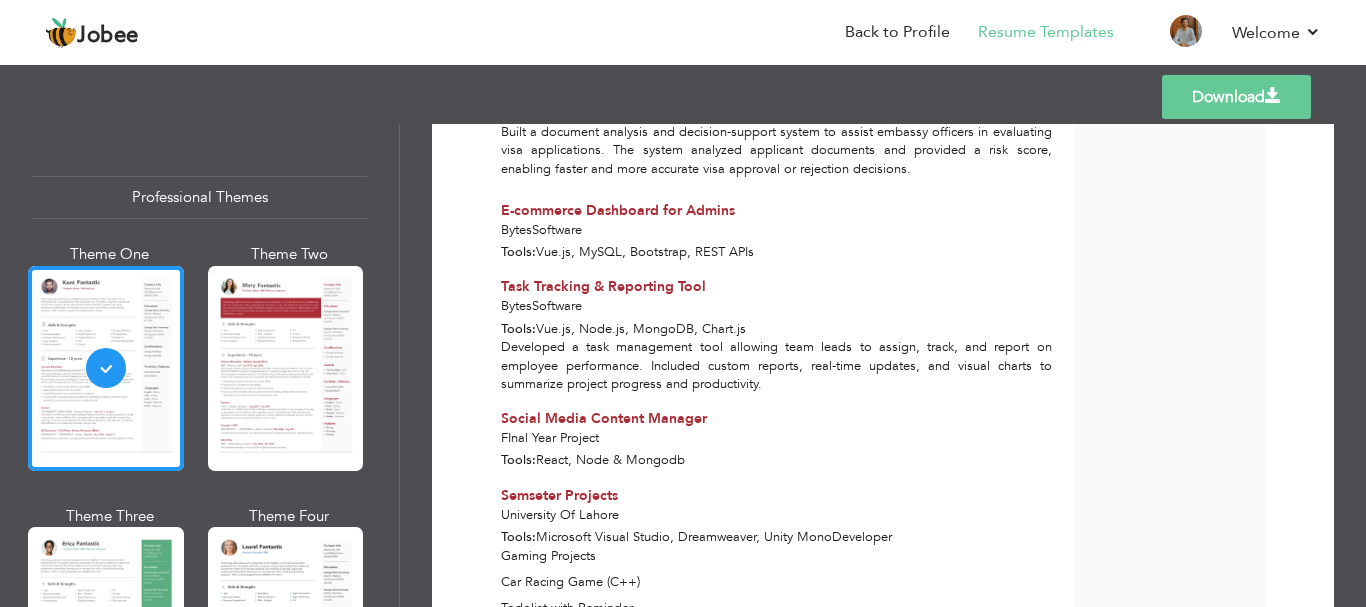 click on "Task Tracking & Reporting Tool" at bounding box center (776, 287) 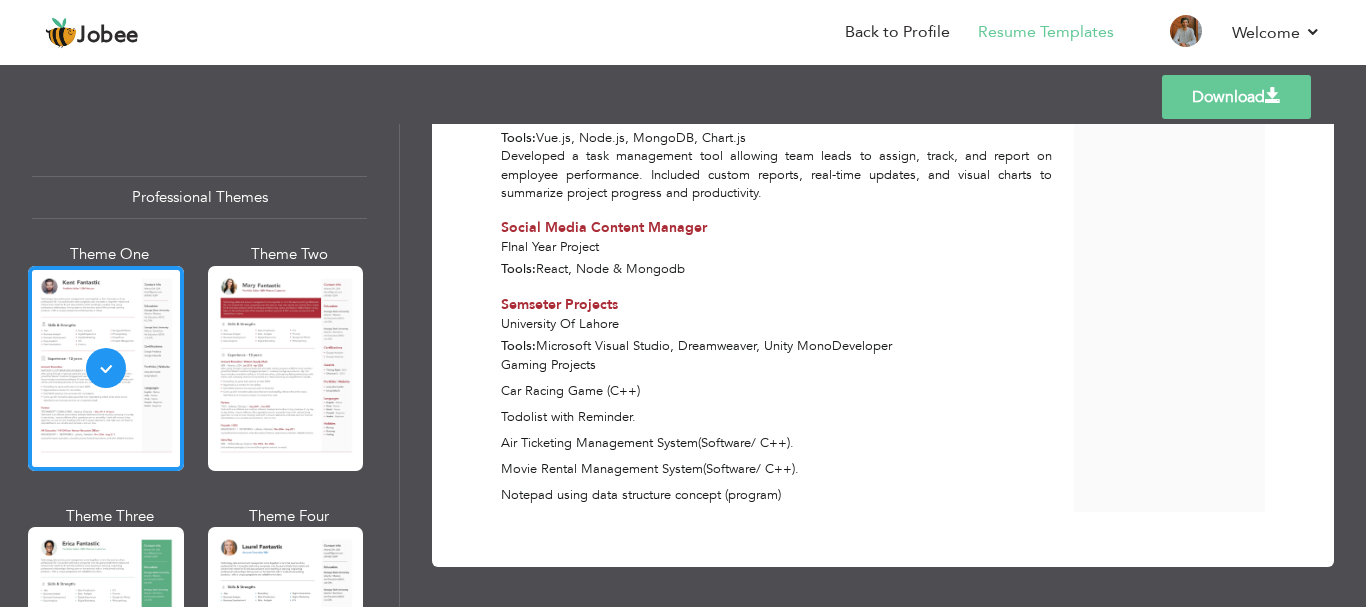 scroll, scrollTop: 1493, scrollLeft: 0, axis: vertical 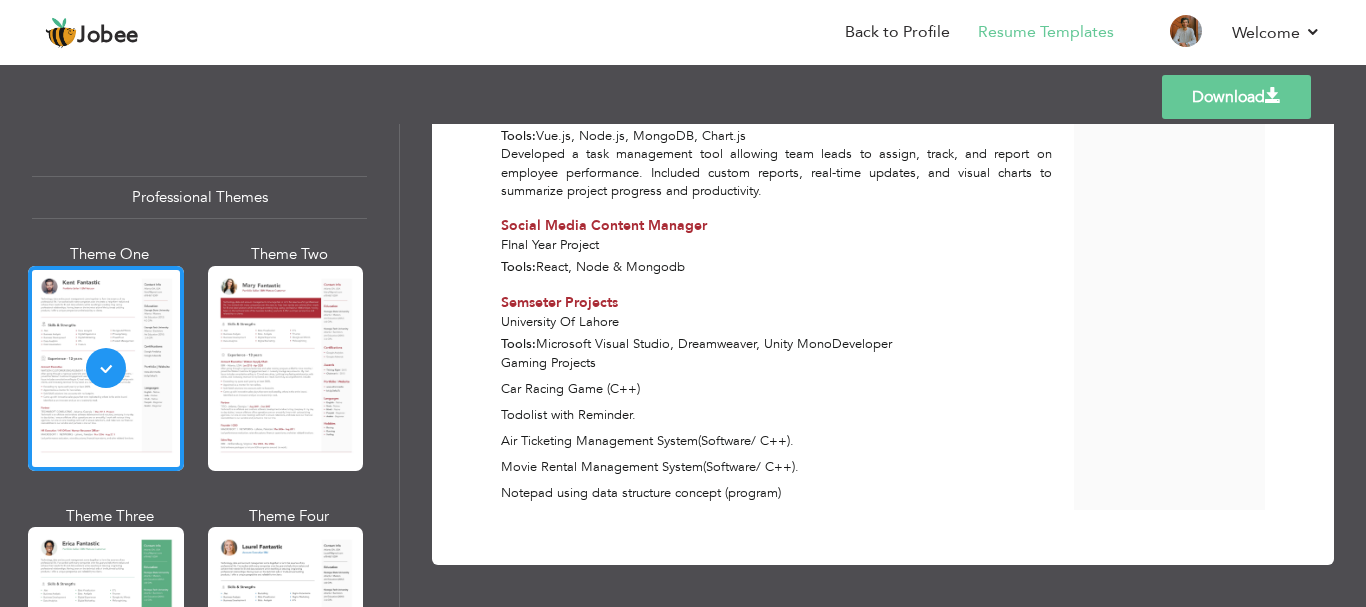 click on "Download" at bounding box center (1236, 97) 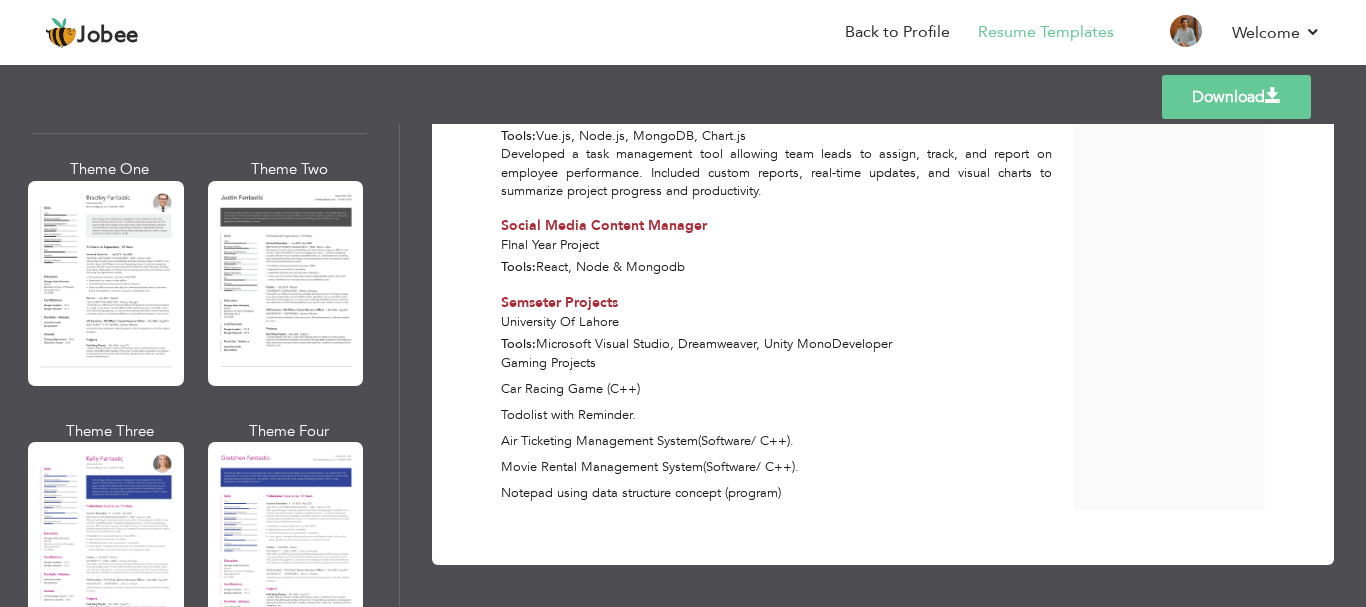 scroll, scrollTop: 2394, scrollLeft: 0, axis: vertical 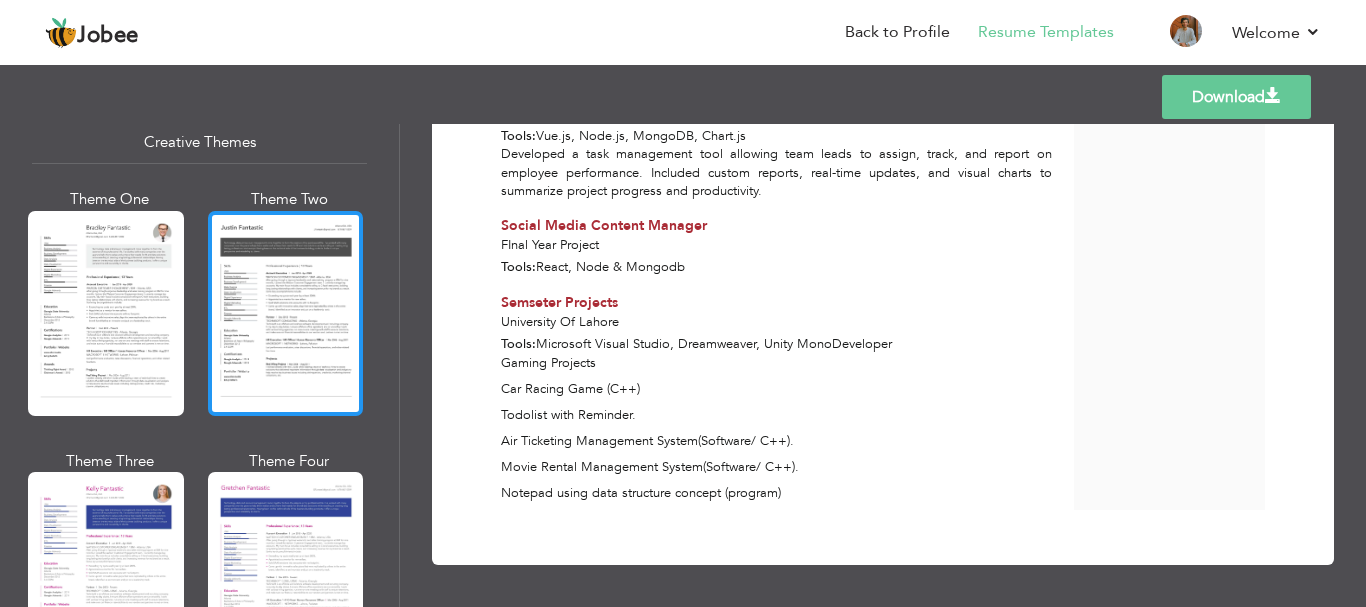 click at bounding box center [286, 313] 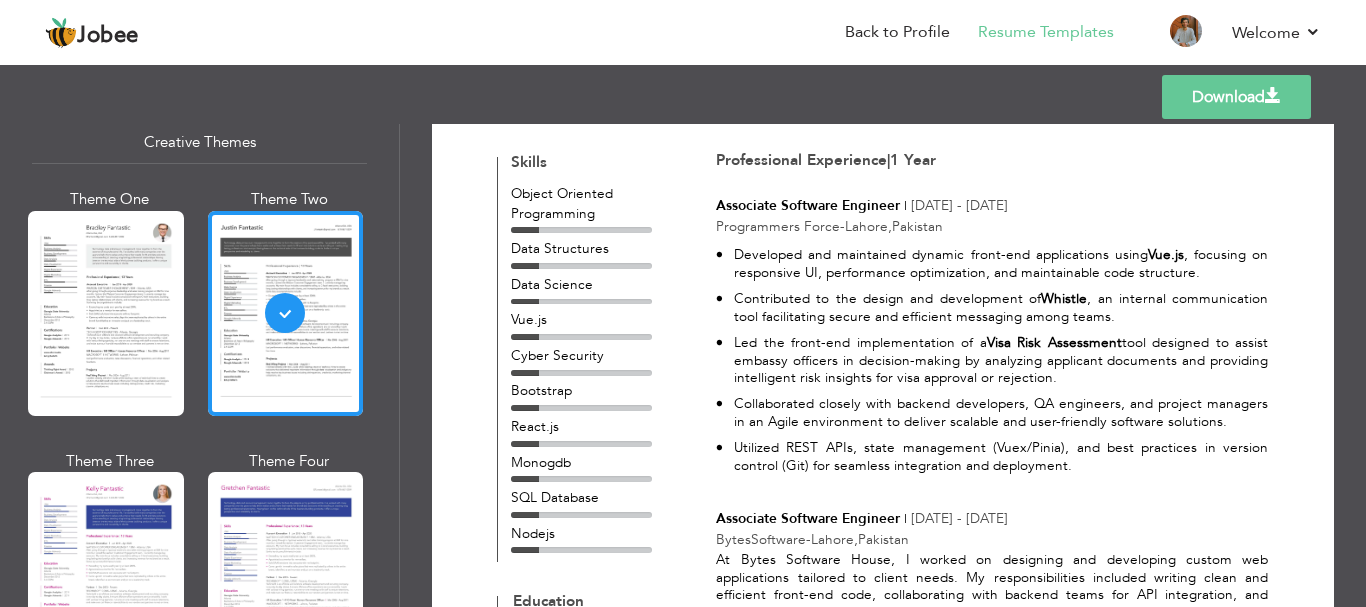 scroll, scrollTop: 0, scrollLeft: 0, axis: both 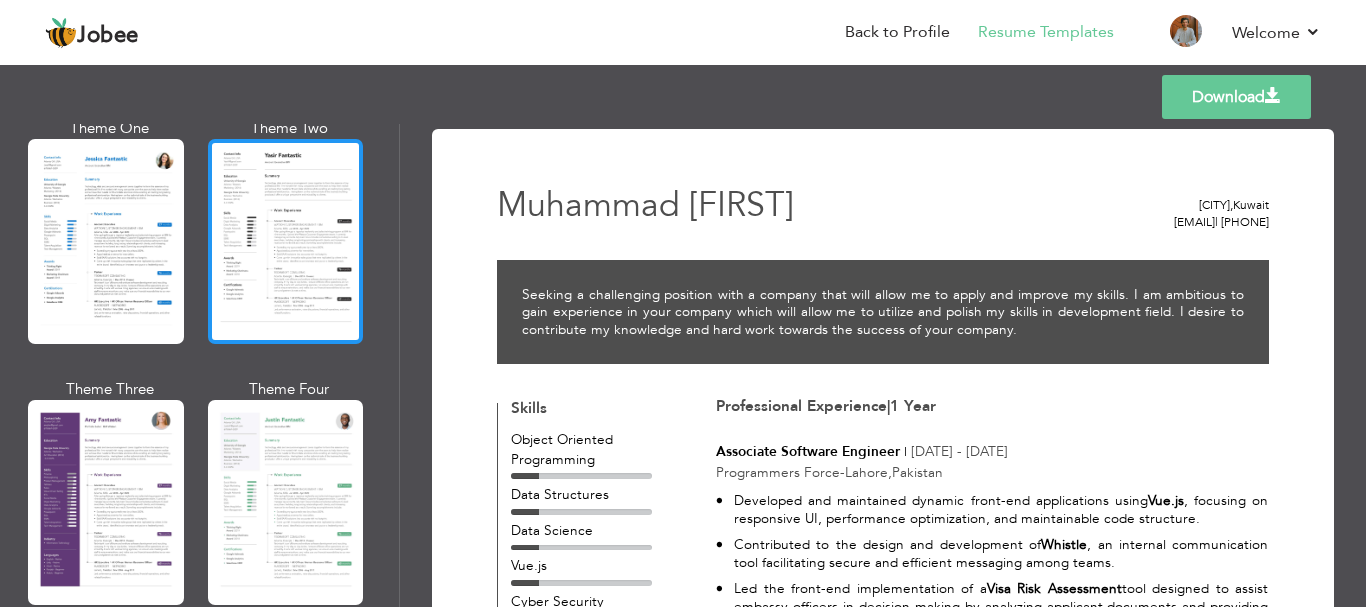 click at bounding box center [286, 241] 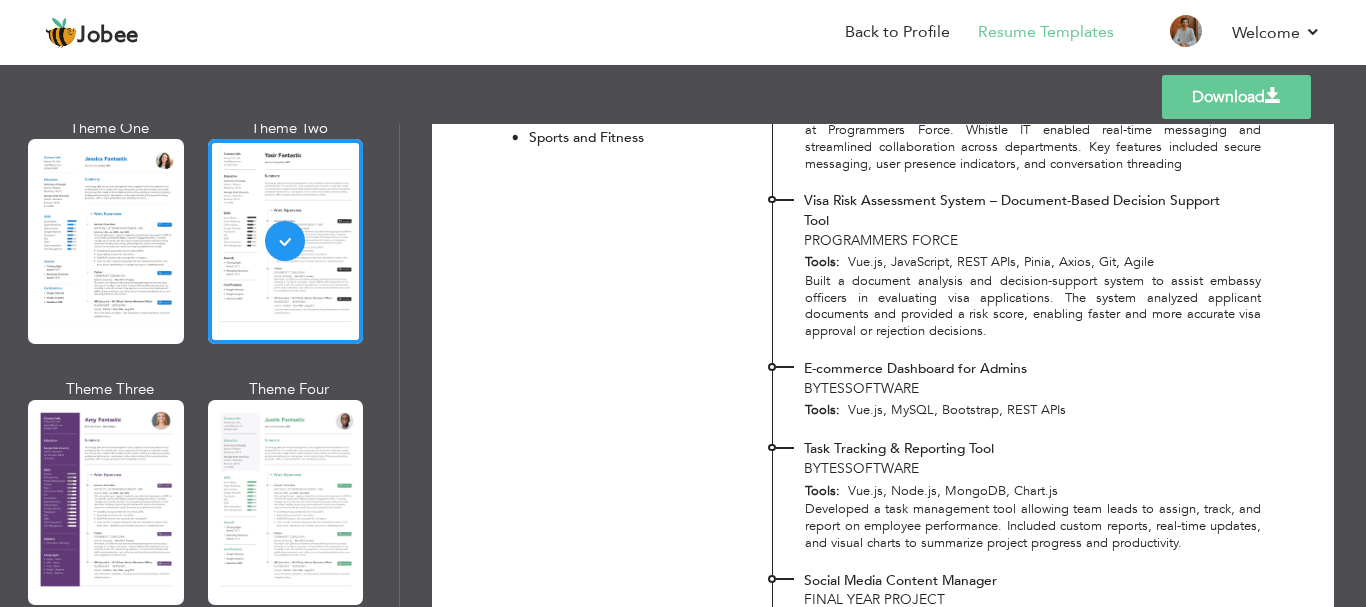 scroll, scrollTop: 925, scrollLeft: 0, axis: vertical 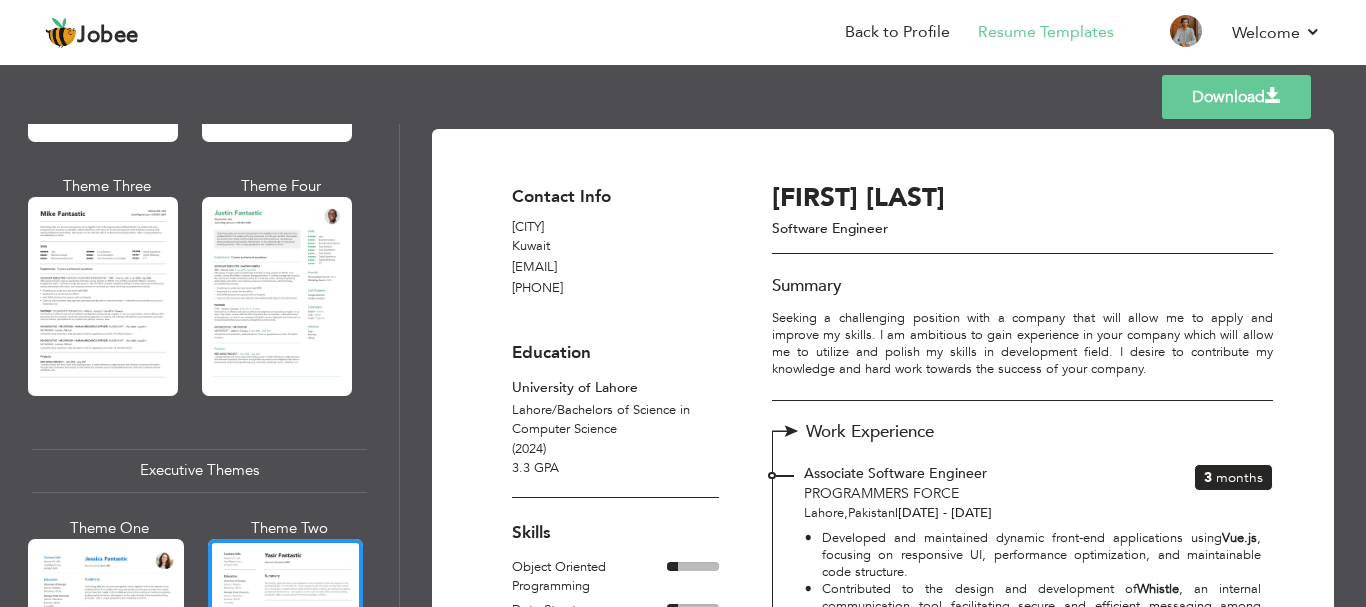 click on "Download" at bounding box center (1236, 97) 